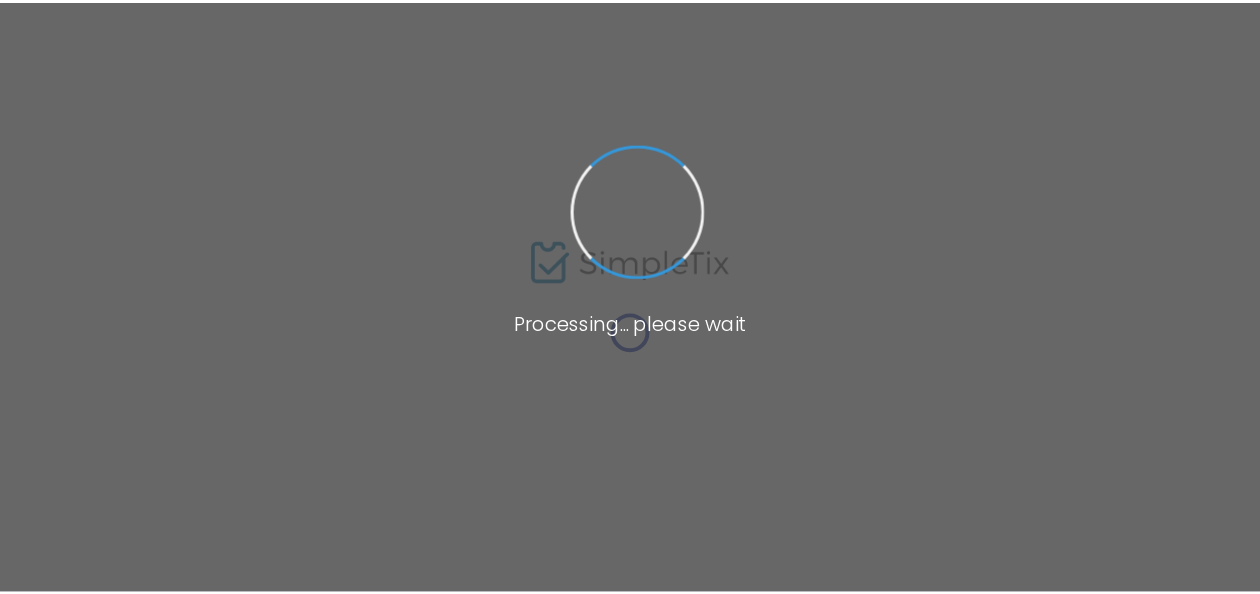 scroll, scrollTop: 0, scrollLeft: 0, axis: both 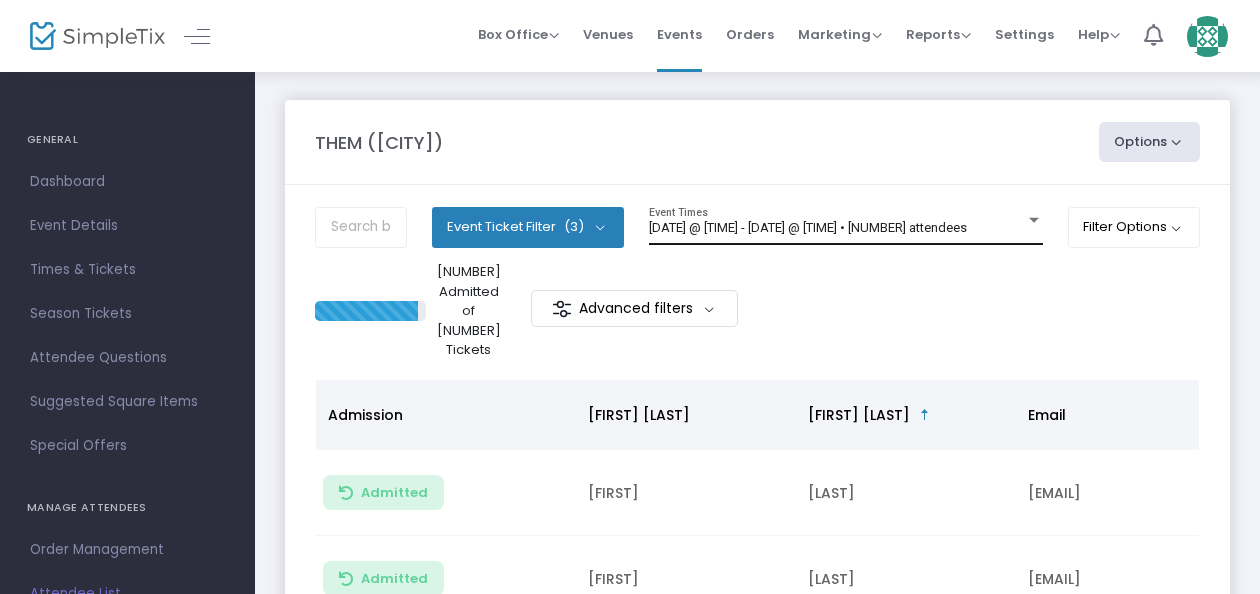 click on "[DATE] @ [TIME] - [DATE] @ [TIME] • [NUMBER] attendees [EVENT]" 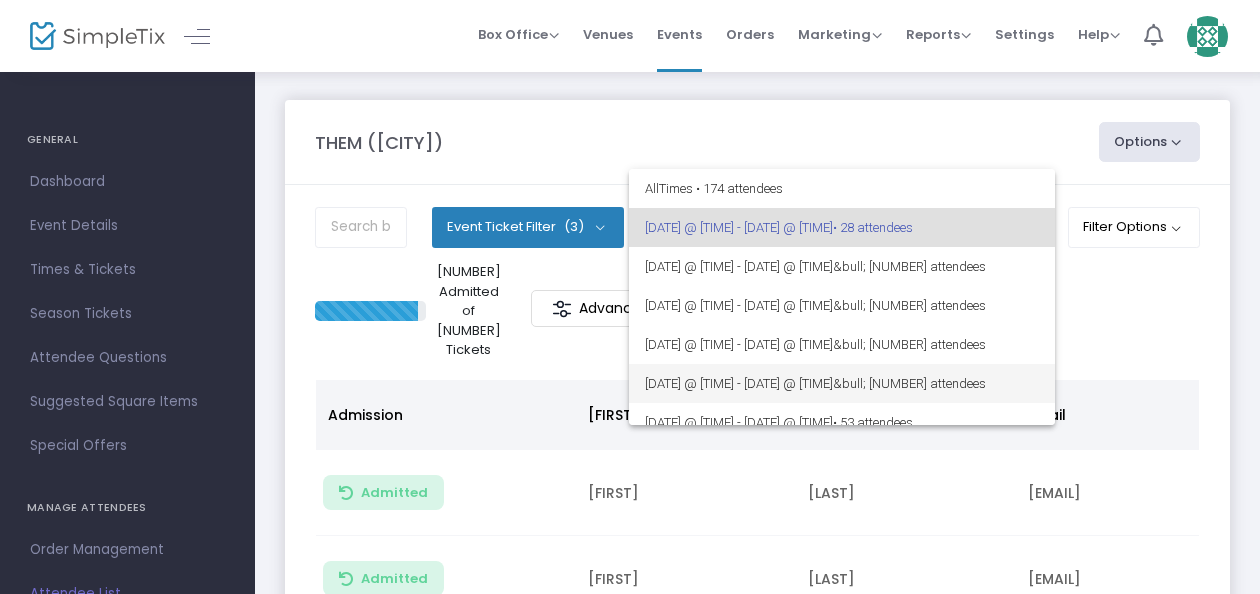 scroll, scrollTop: 17, scrollLeft: 0, axis: vertical 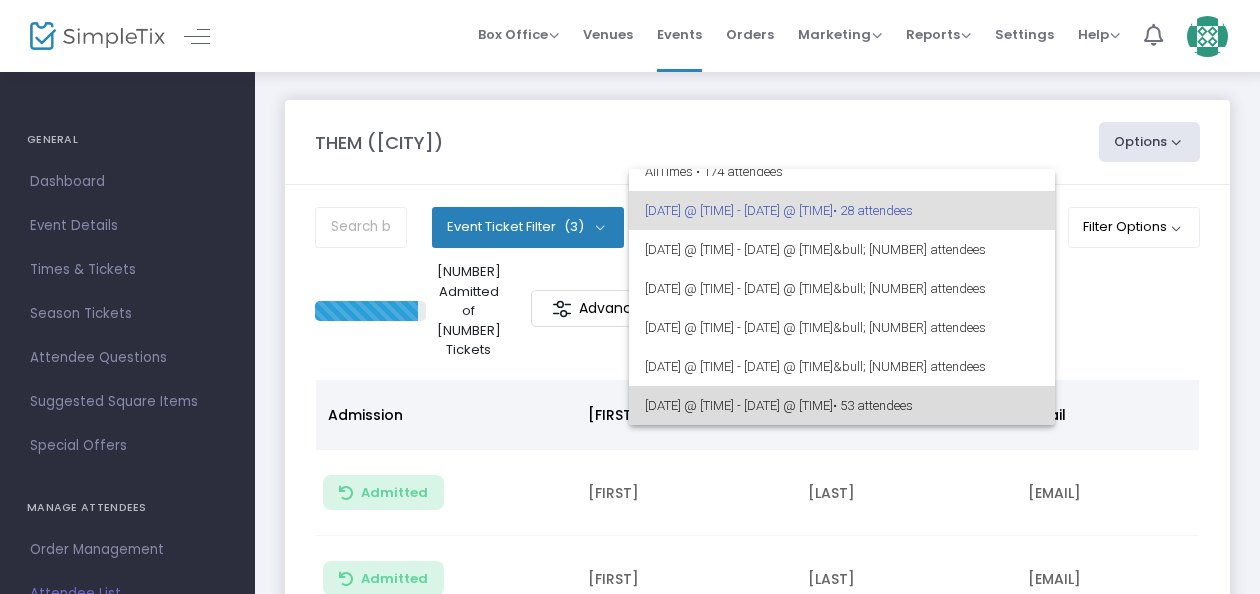 click on "[DATE] @ [TIME] - [DATE] @ [TIME] • [NUMBER] attendees" at bounding box center [842, 405] 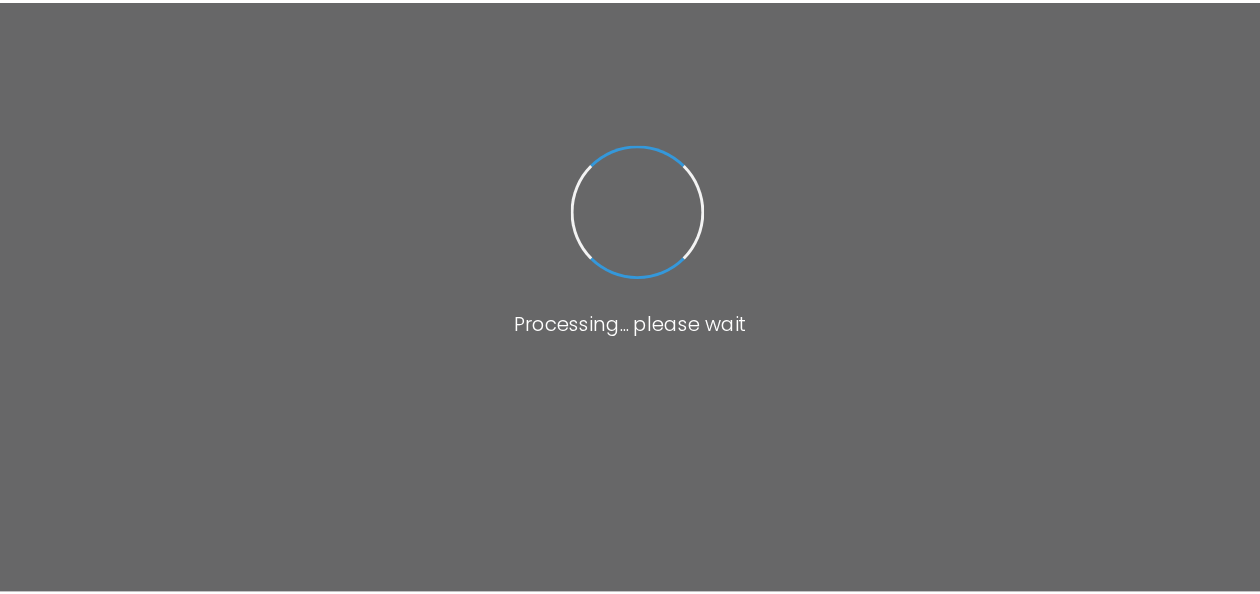 scroll, scrollTop: 0, scrollLeft: 0, axis: both 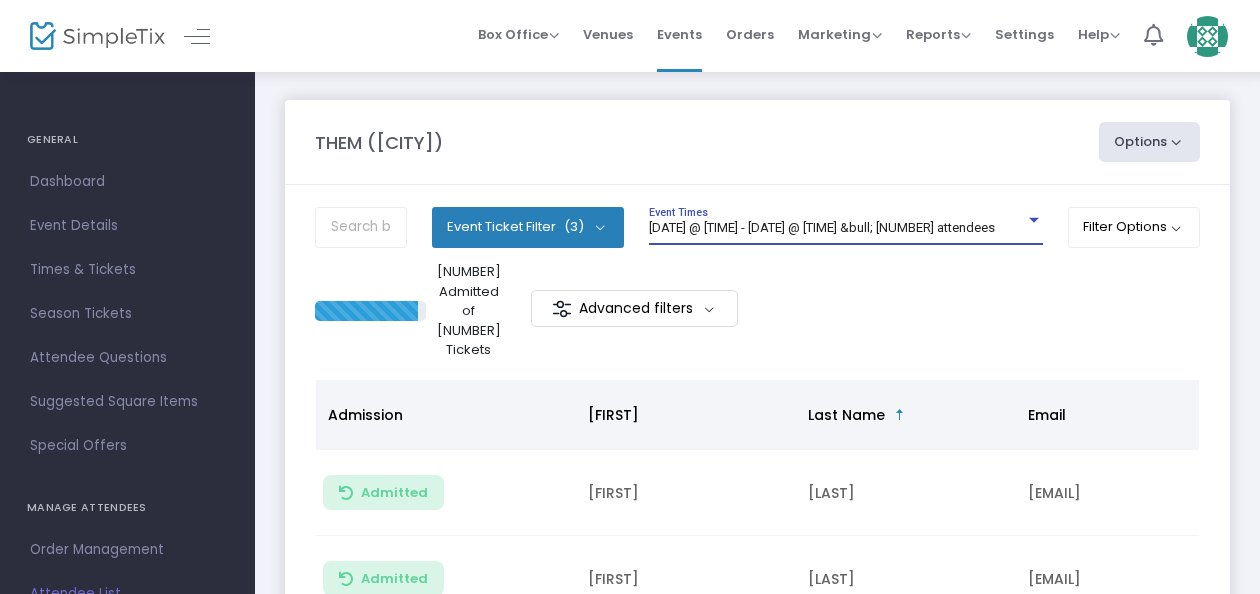 click on "[DATE] @ [TIME] - [DATE] @ [TIME]   • [NUMBER] attendees" at bounding box center (822, 227) 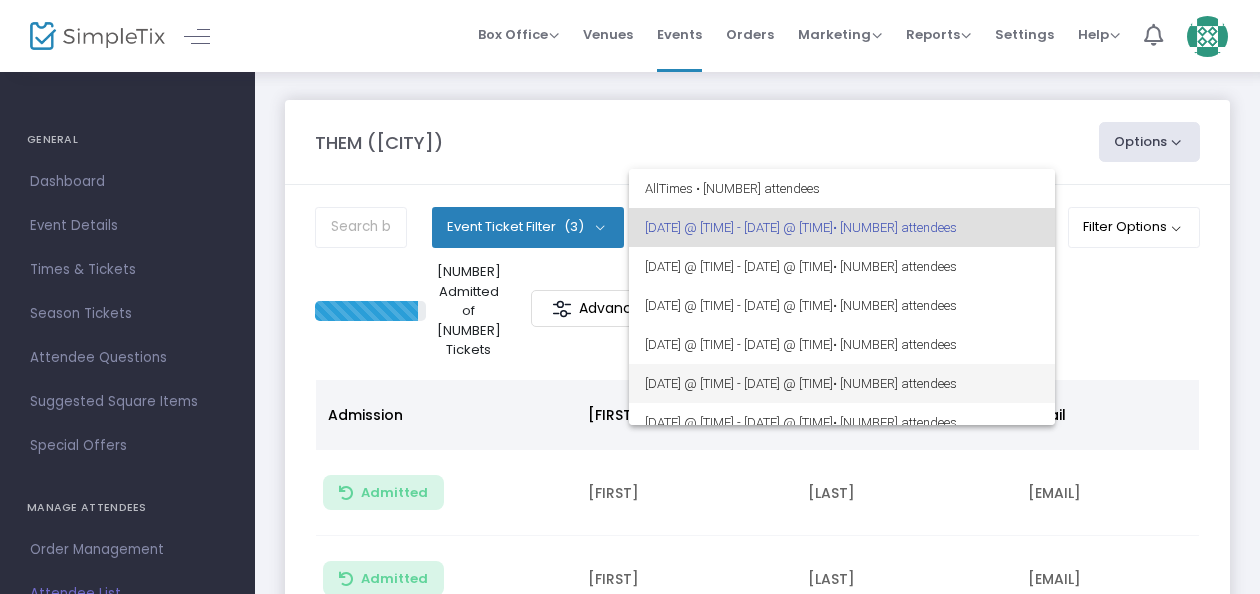 scroll, scrollTop: 17, scrollLeft: 0, axis: vertical 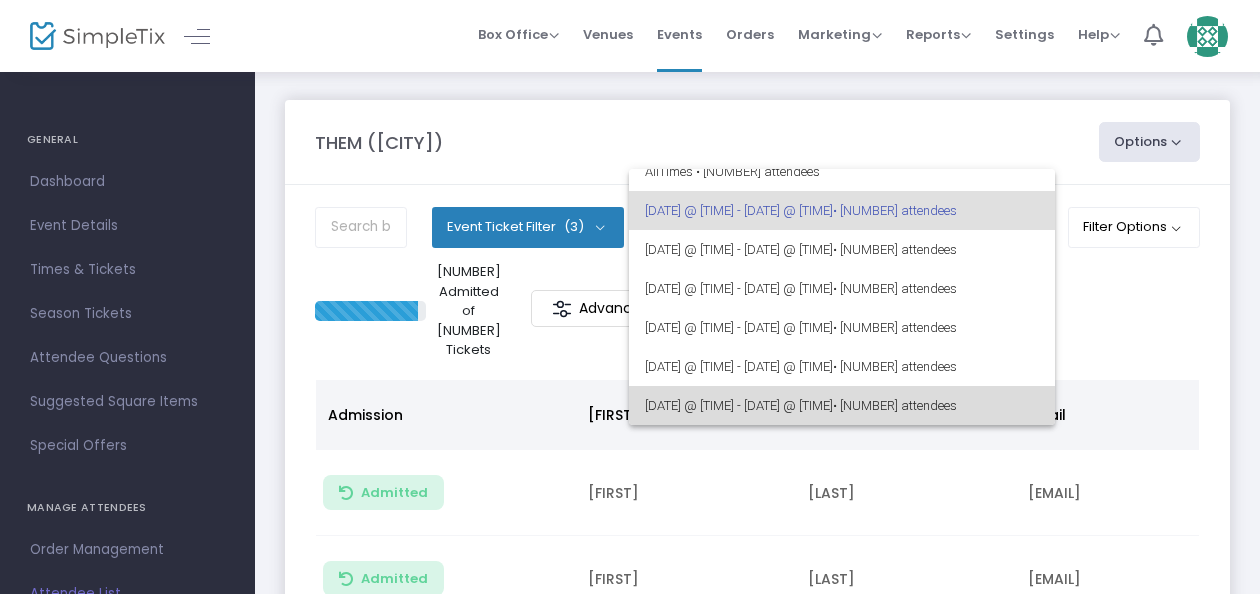 click on "• 53 attendees" at bounding box center [895, 405] 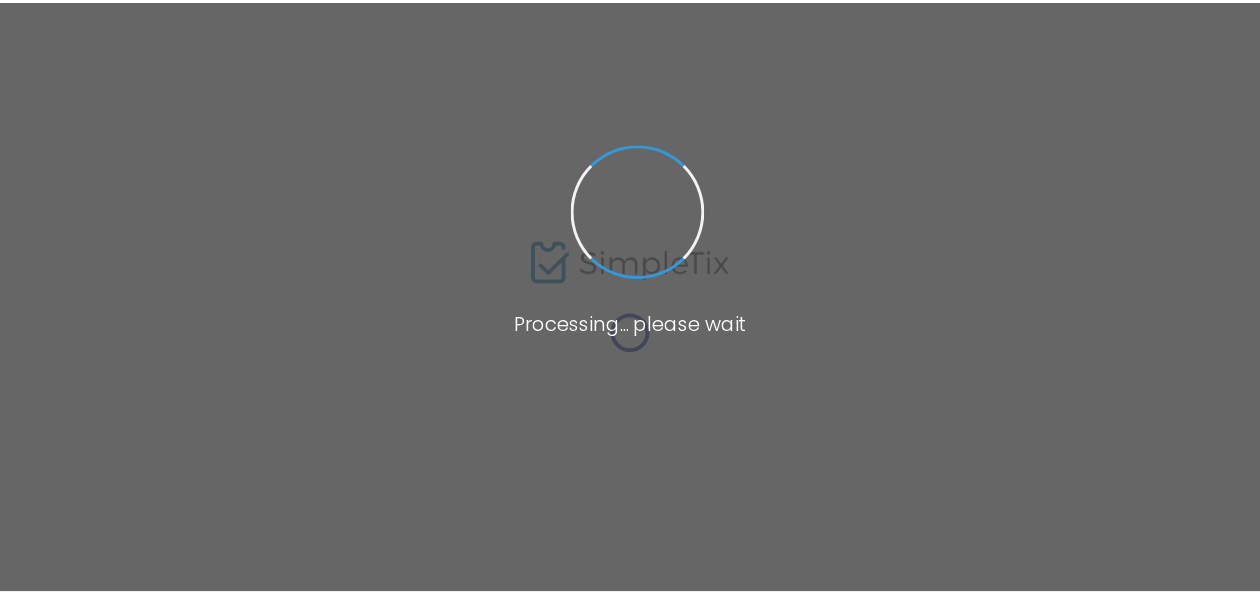 scroll, scrollTop: 0, scrollLeft: 0, axis: both 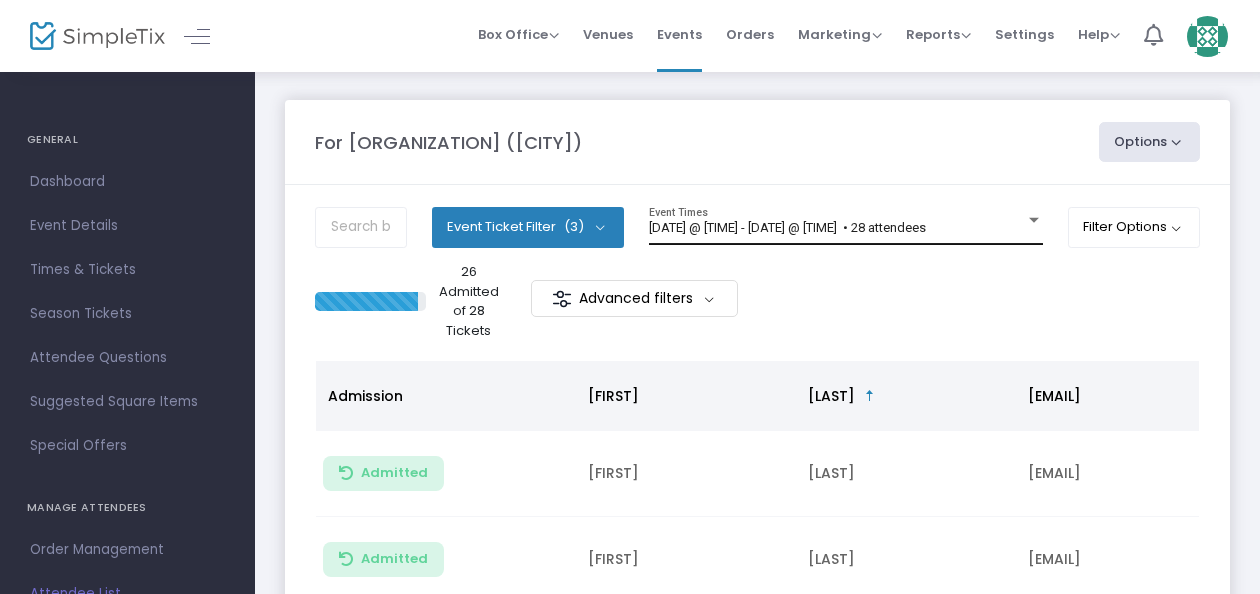 click on "[DATE] @ [TIME] - [DATE] @ [TIME]   • [NUMBER] attendees" at bounding box center (787, 227) 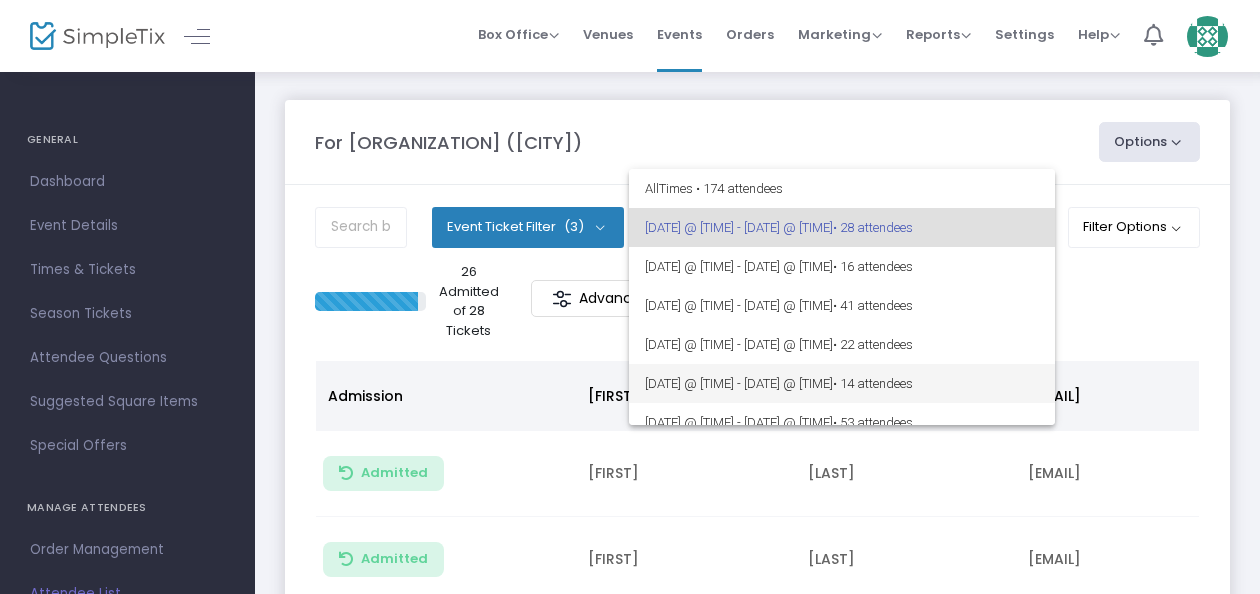 scroll, scrollTop: 17, scrollLeft: 0, axis: vertical 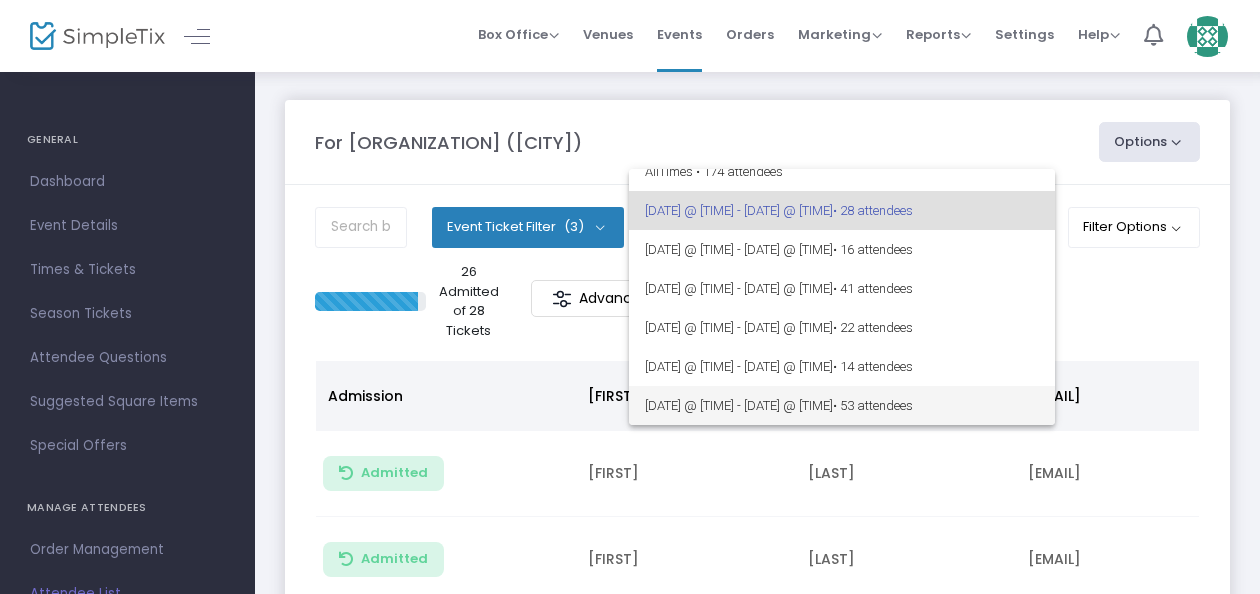 click on "• 53 attendees" at bounding box center (873, 405) 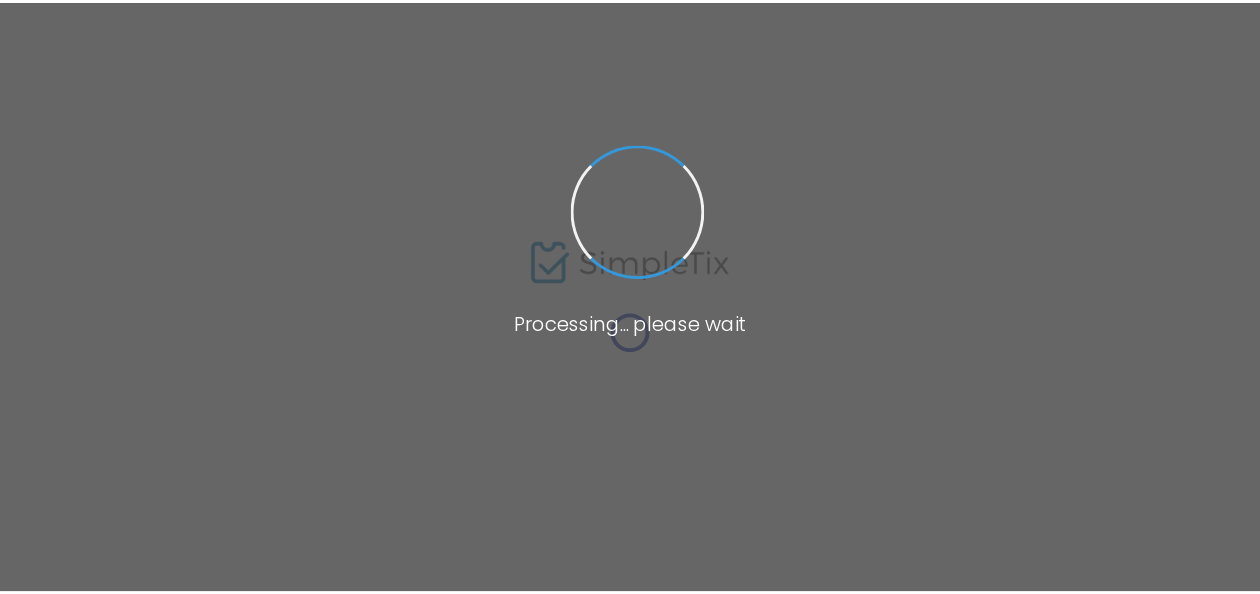 scroll, scrollTop: 0, scrollLeft: 0, axis: both 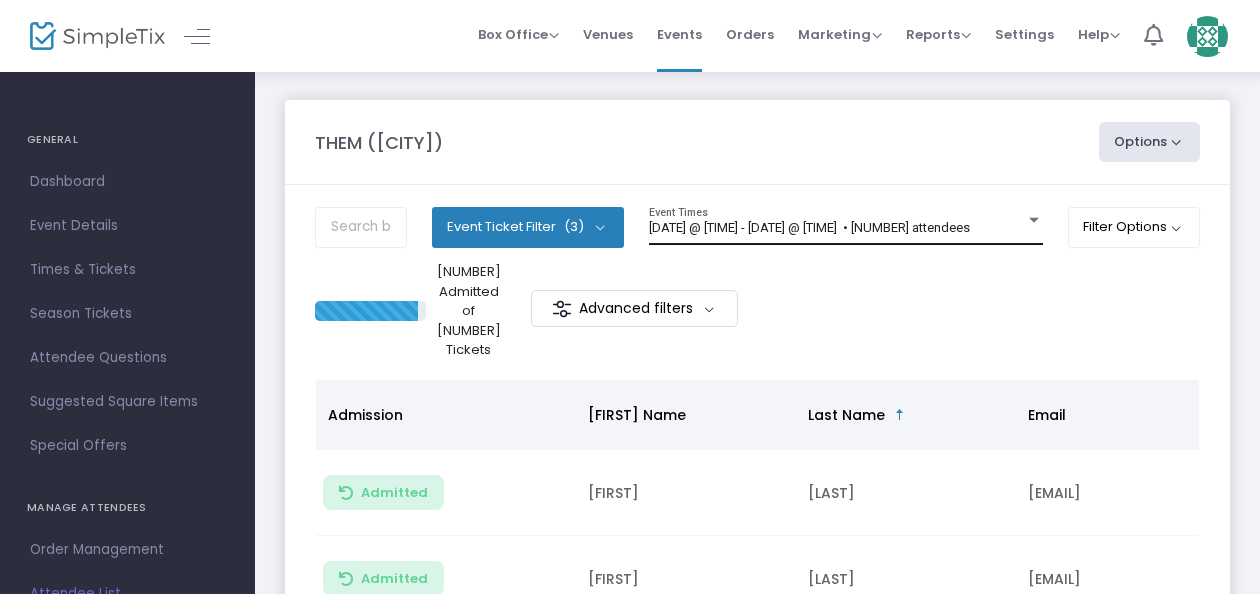 click on "[DATE] @ [TIME] - [DATE] @ [TIME] • [NUMBER] attendees [EVENT]" 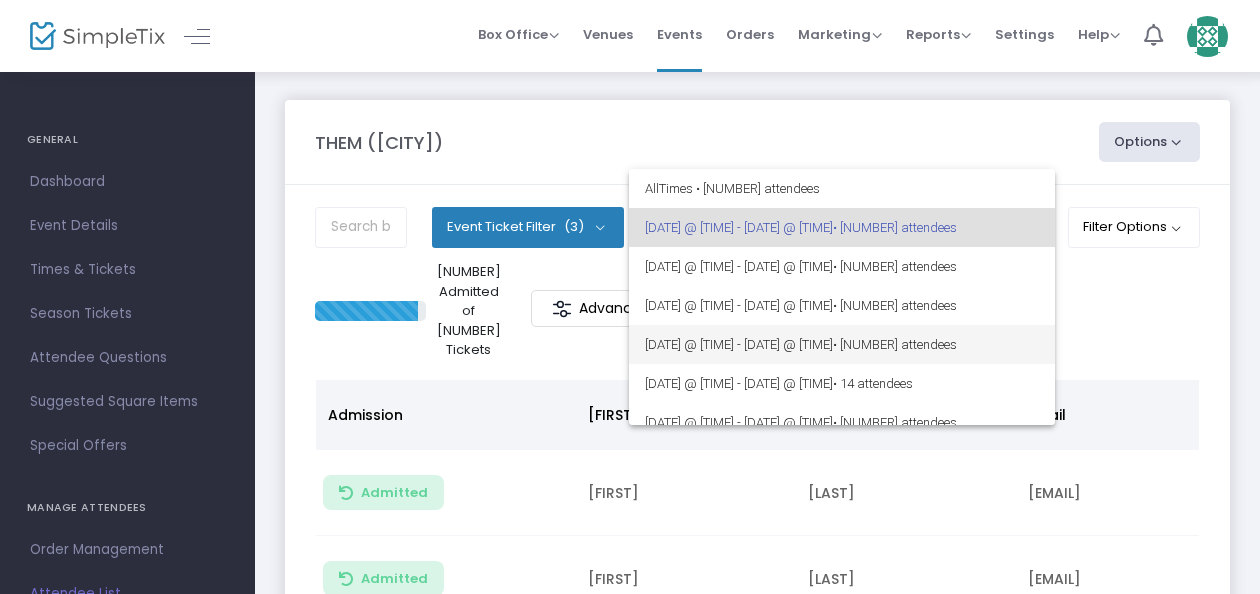 scroll, scrollTop: 17, scrollLeft: 0, axis: vertical 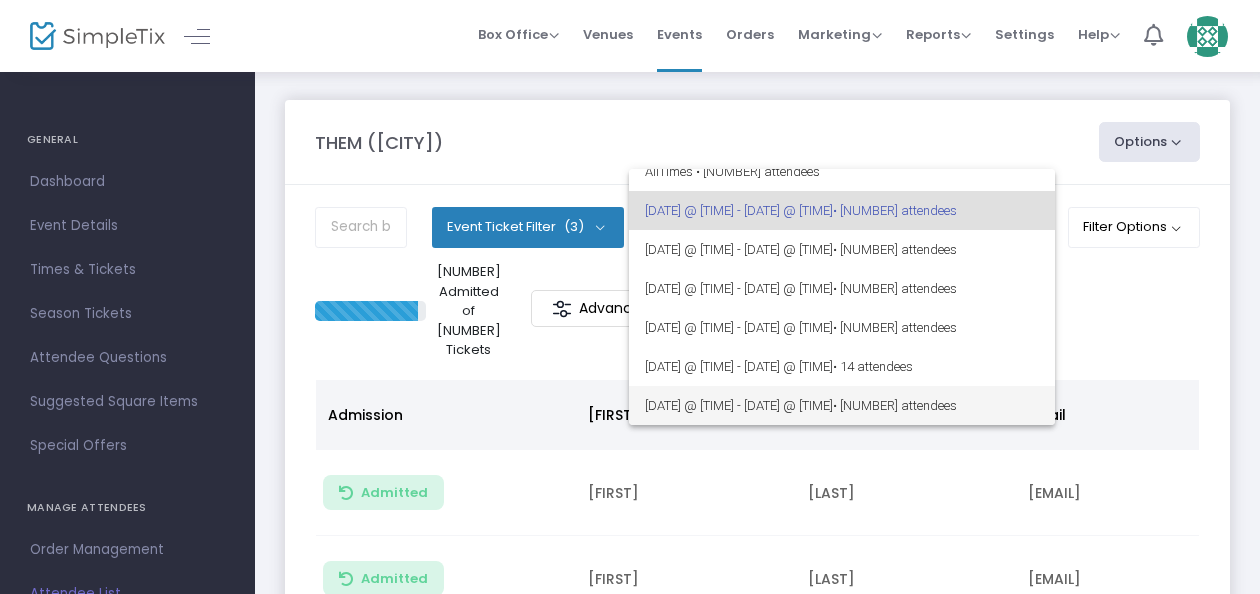 click on "[DATE] @ [TIME] - [DATE] @ [TIME] • [NUMBER] attendees" at bounding box center [842, 405] 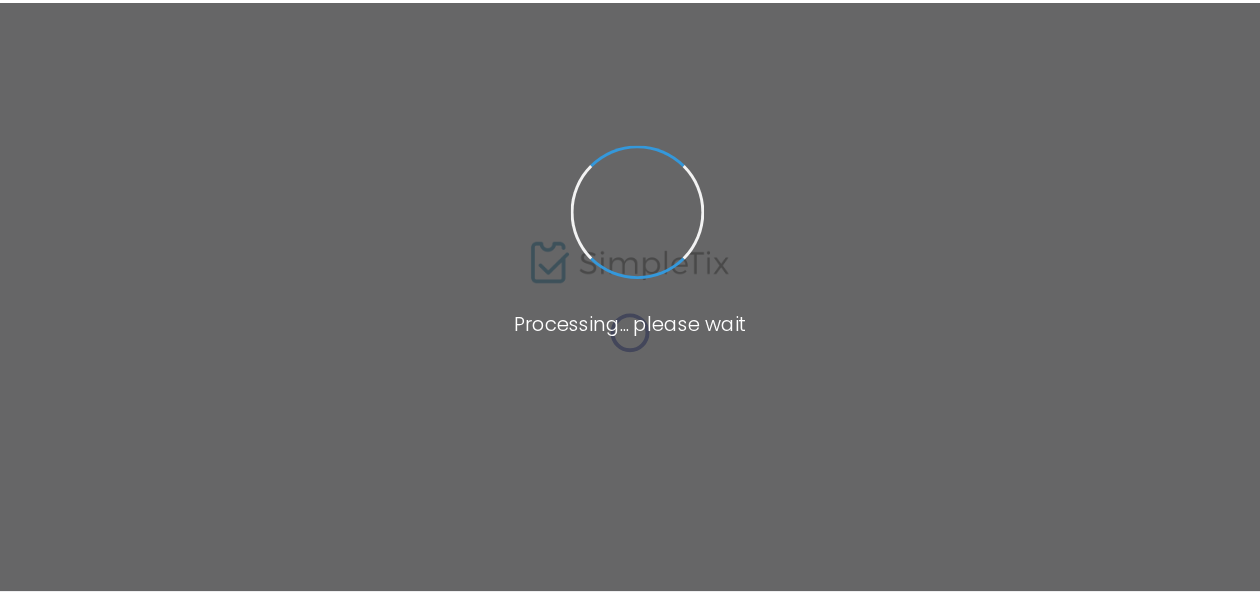 scroll, scrollTop: 0, scrollLeft: 0, axis: both 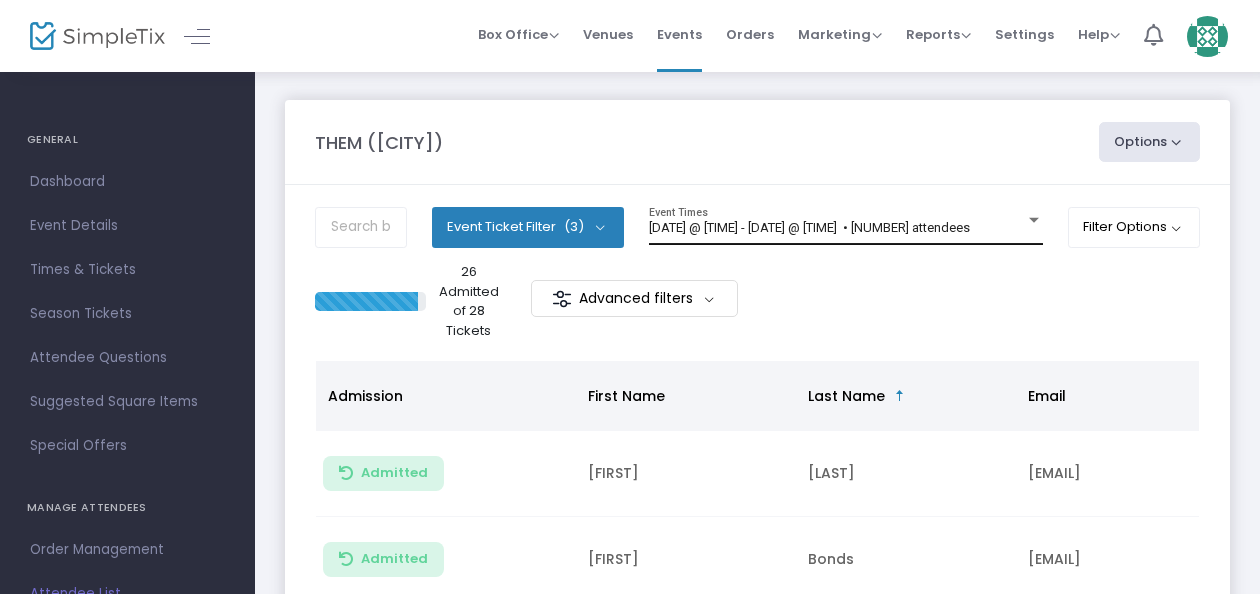 click on "[DATE] @ [TIME] - [DATE] @ [TIME]   • 28 attendees" at bounding box center (809, 227) 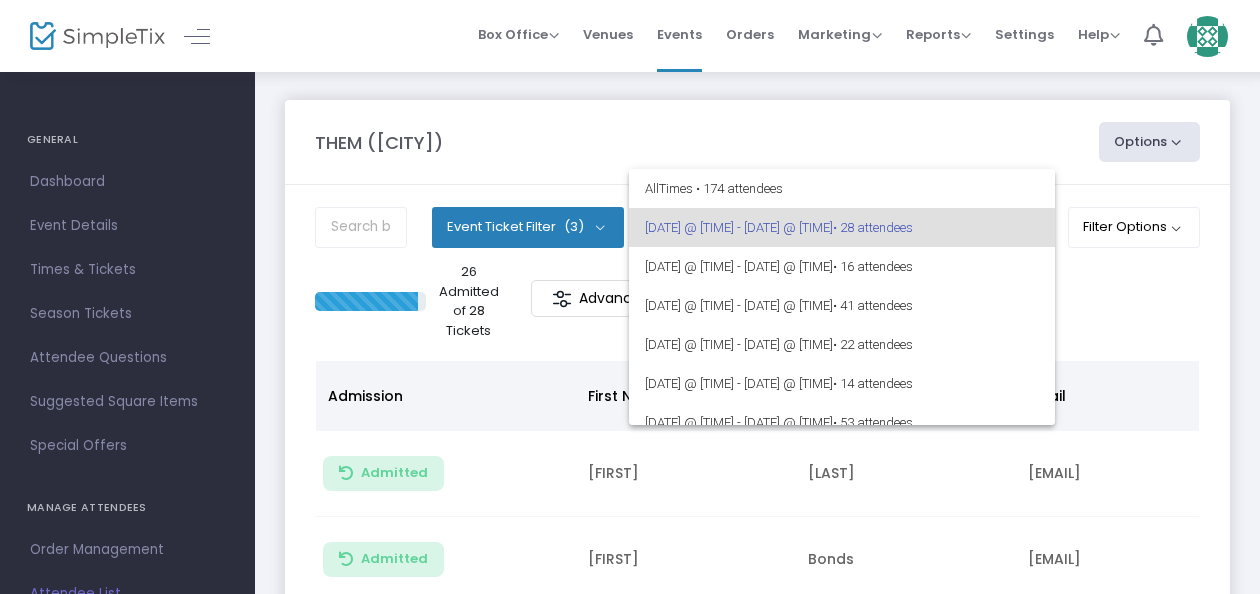 scroll, scrollTop: 17, scrollLeft: 0, axis: vertical 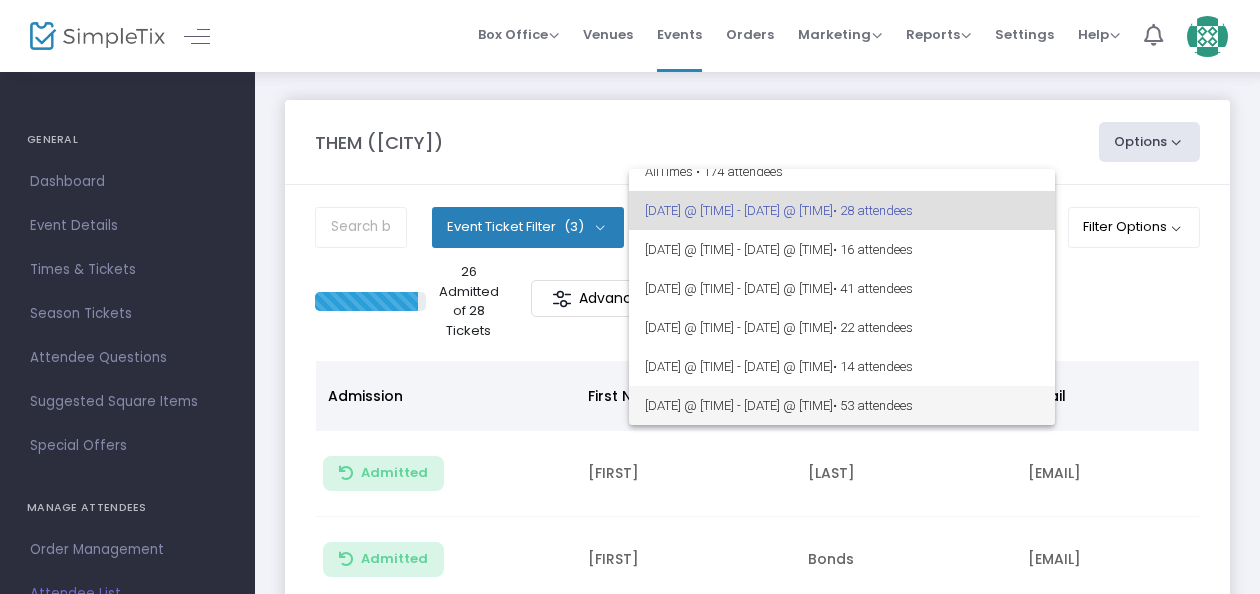 click on "[DATE] @ [TIME] - [DATE] @ [TIME]    • 53 attendees" at bounding box center [842, 405] 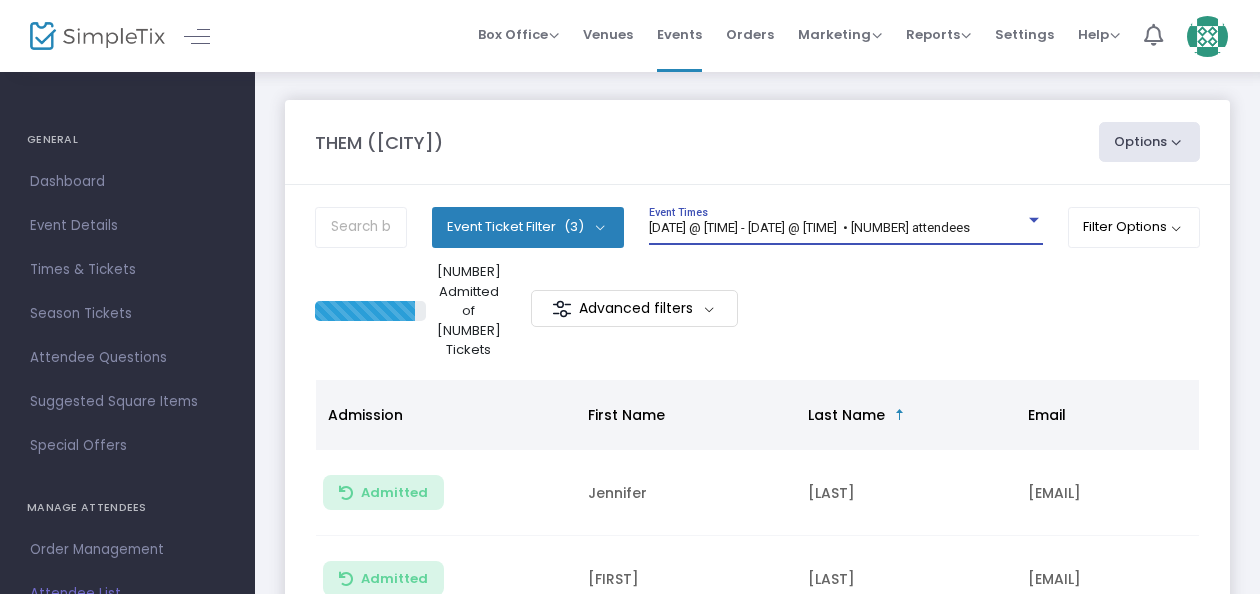 click on "[DATE] @ [TIME] - [DATE] @ [TIME]   • 53 attendees" at bounding box center (809, 227) 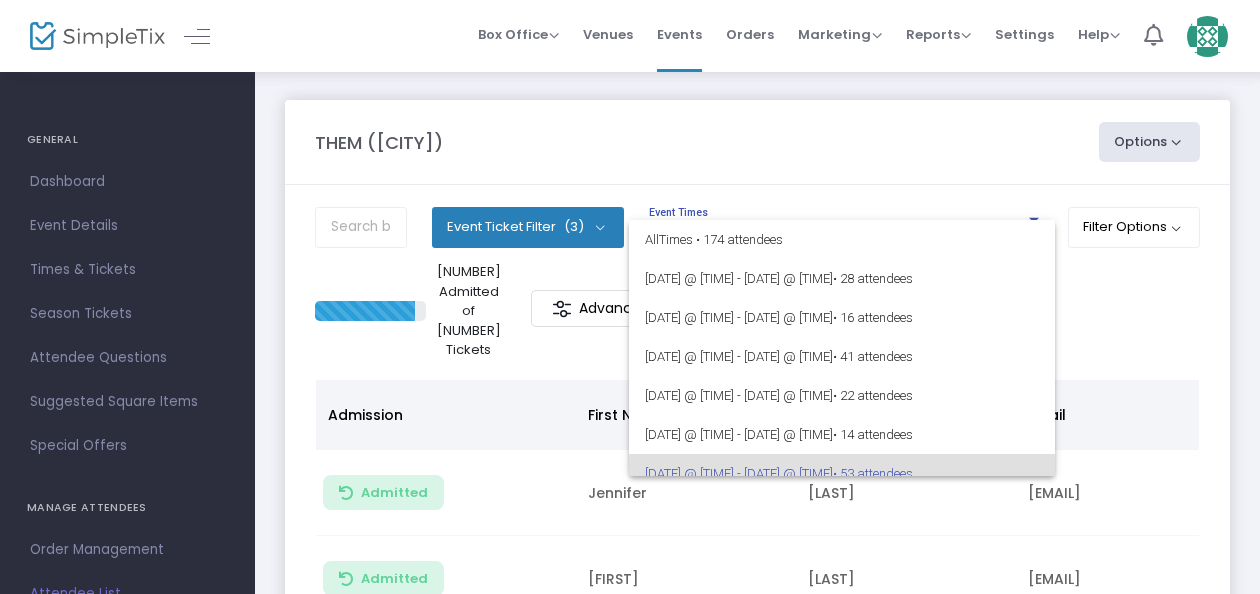 scroll, scrollTop: 17, scrollLeft: 0, axis: vertical 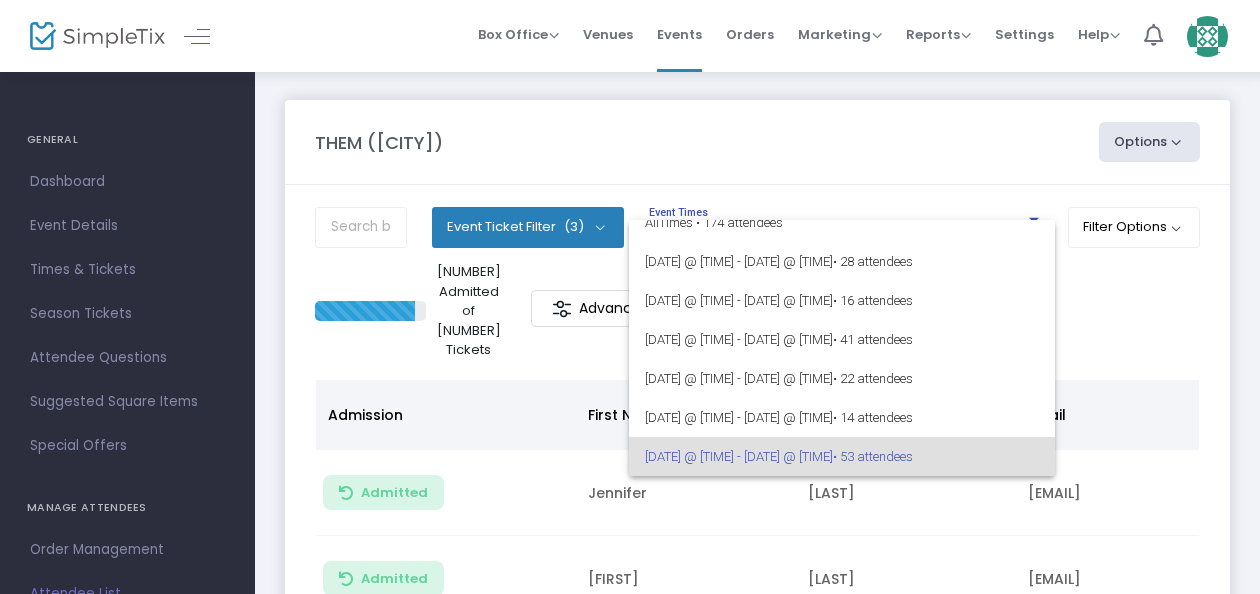 click on "[DATE] @ [TIME] - [DATE] @ [TIME]    • 53 attendees" at bounding box center [842, 456] 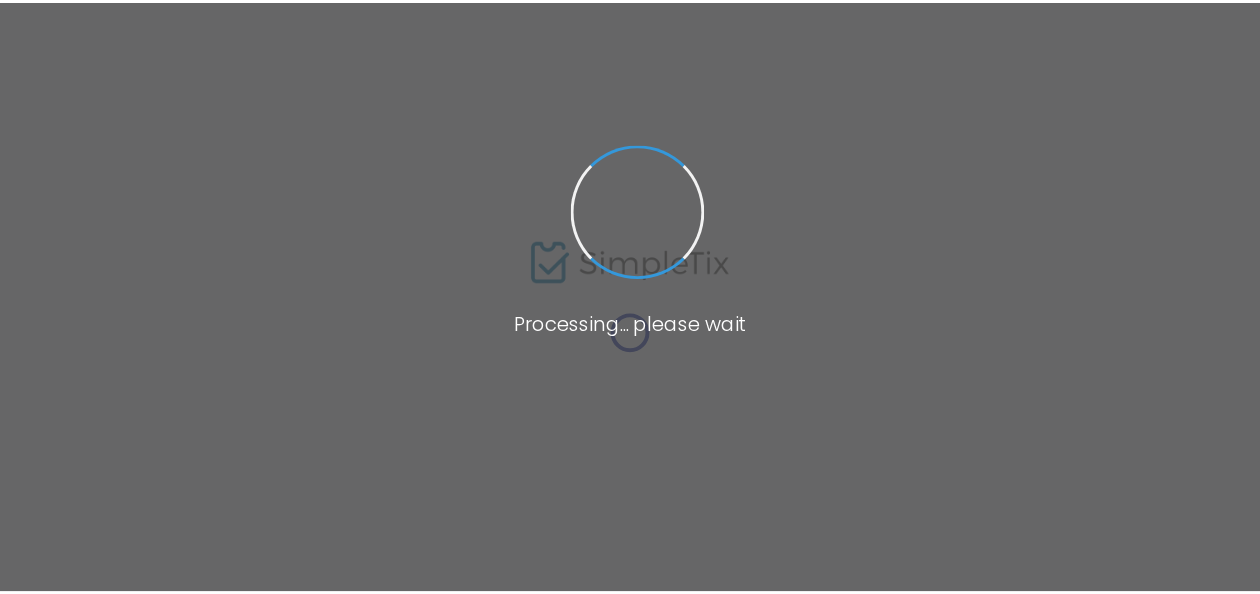 scroll, scrollTop: 0, scrollLeft: 0, axis: both 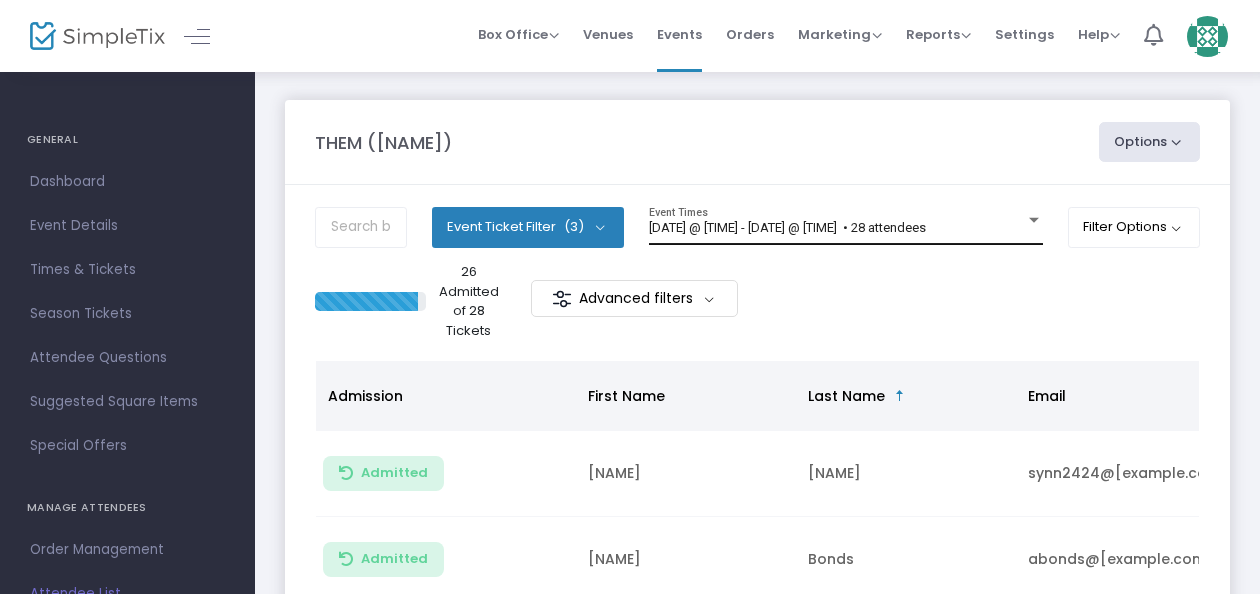 click on "[DATE] @ [TIME] - [DATE] @ [TIME]   • 28 attendees" at bounding box center [787, 227] 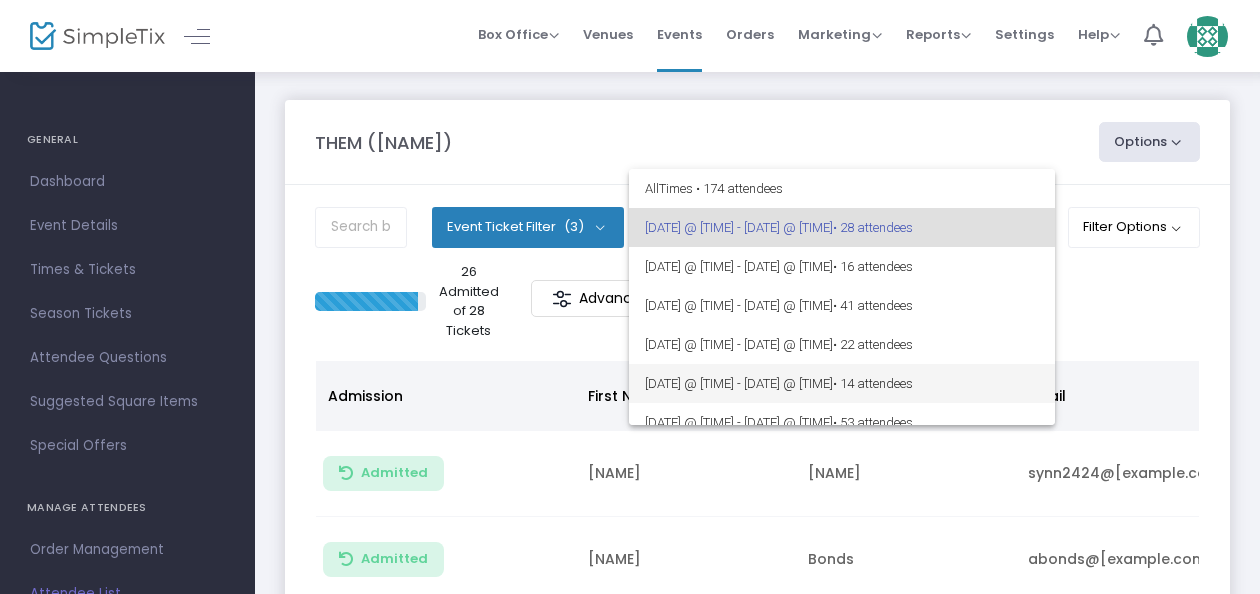 scroll, scrollTop: 17, scrollLeft: 0, axis: vertical 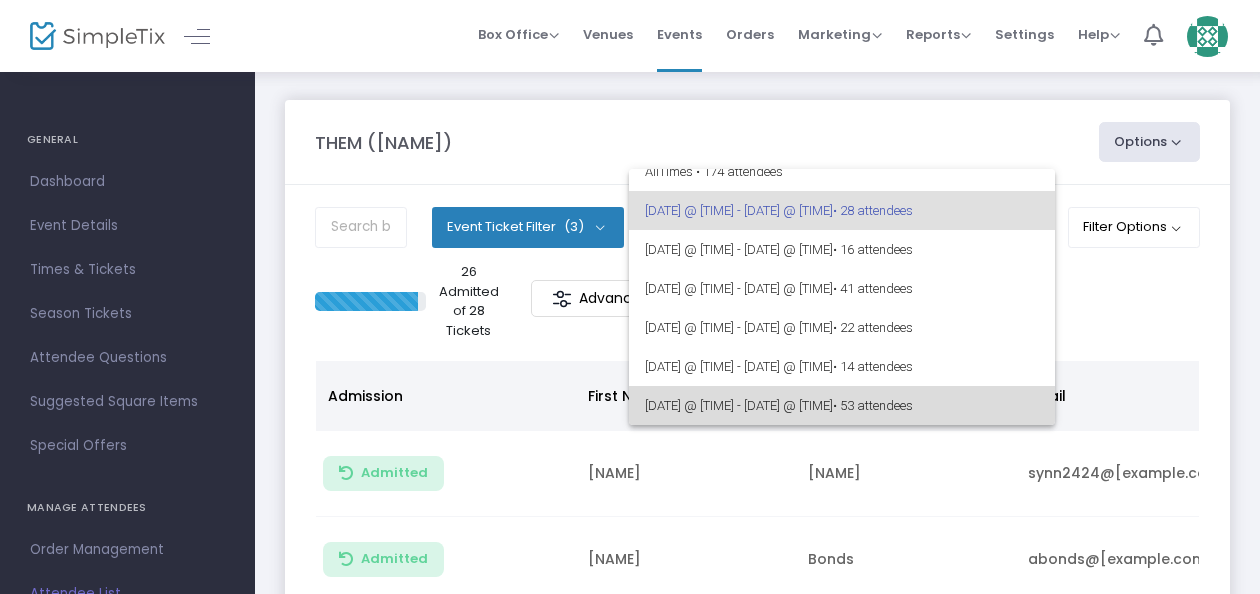 click on "• 53 attendees" at bounding box center (873, 405) 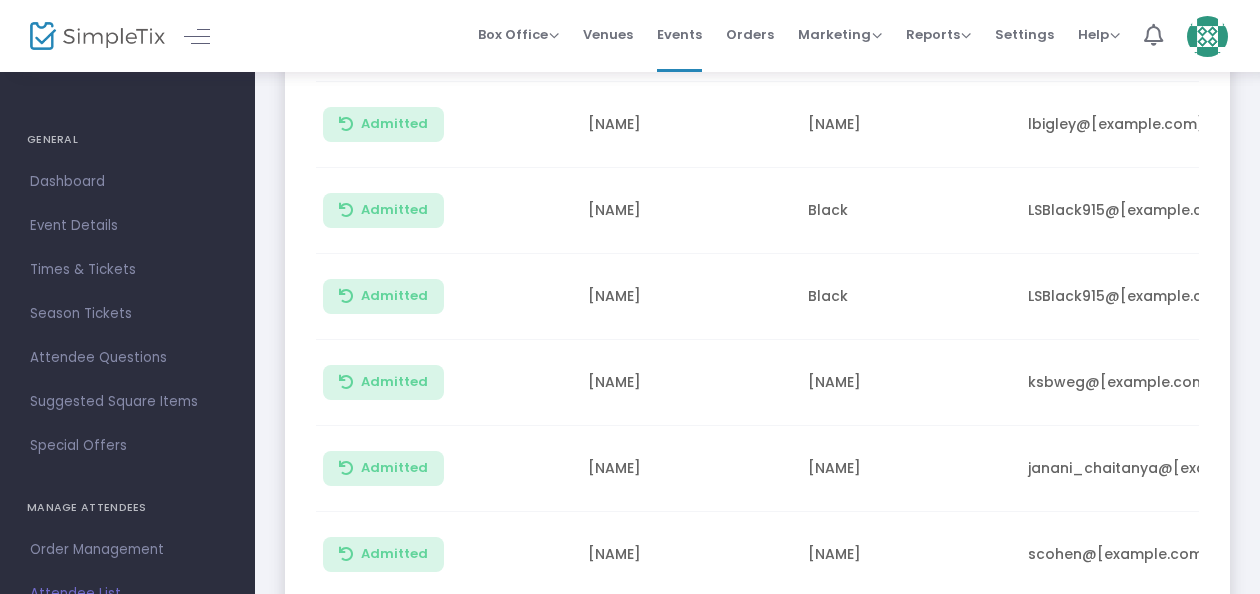 scroll, scrollTop: 744, scrollLeft: 0, axis: vertical 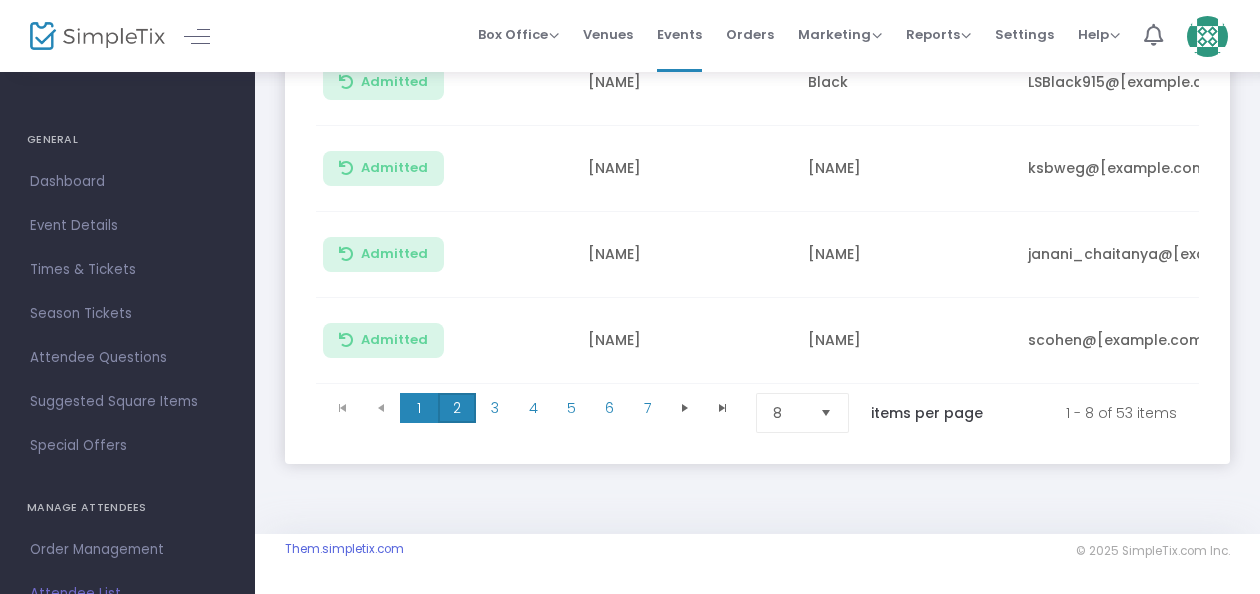 click on "2" 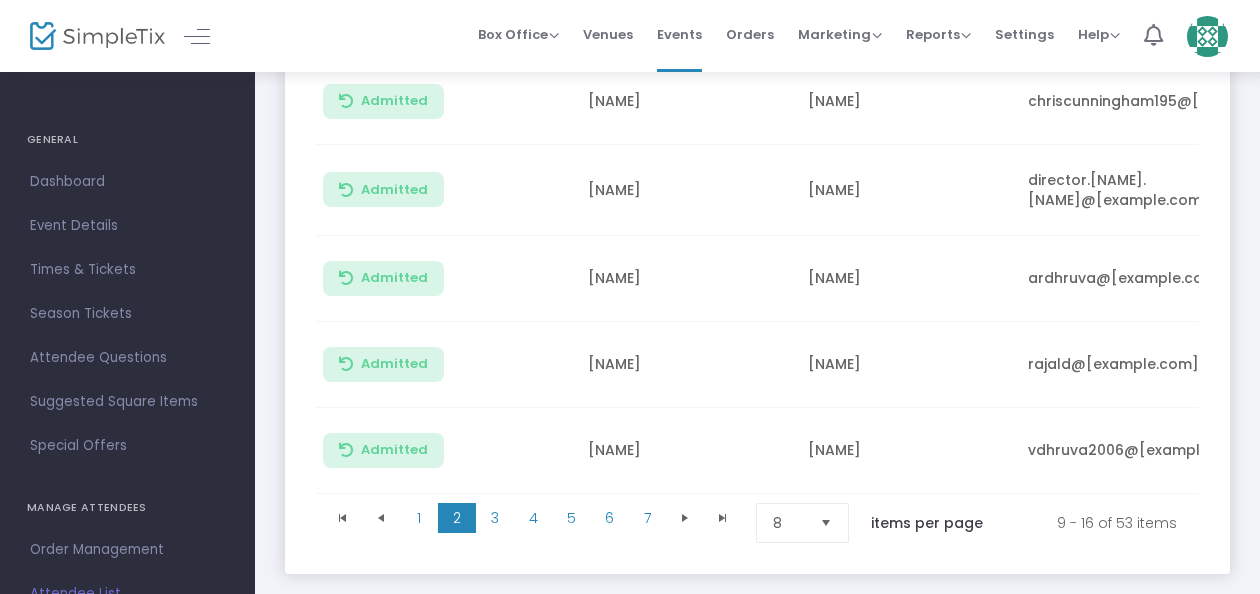 scroll, scrollTop: 650, scrollLeft: 0, axis: vertical 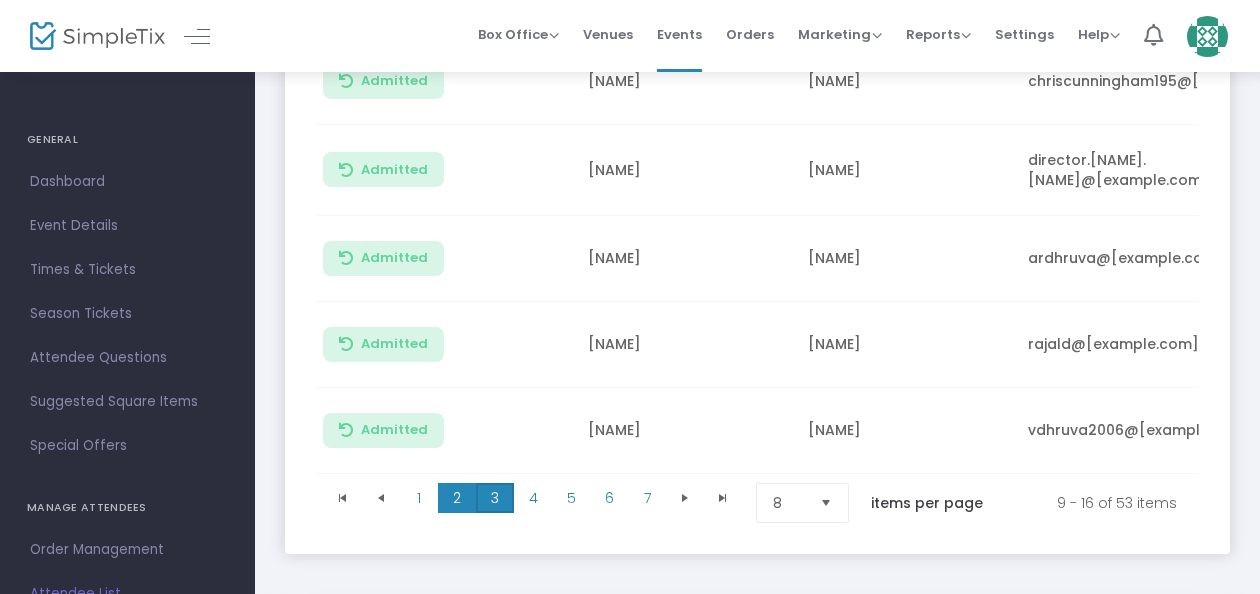 click on "3" 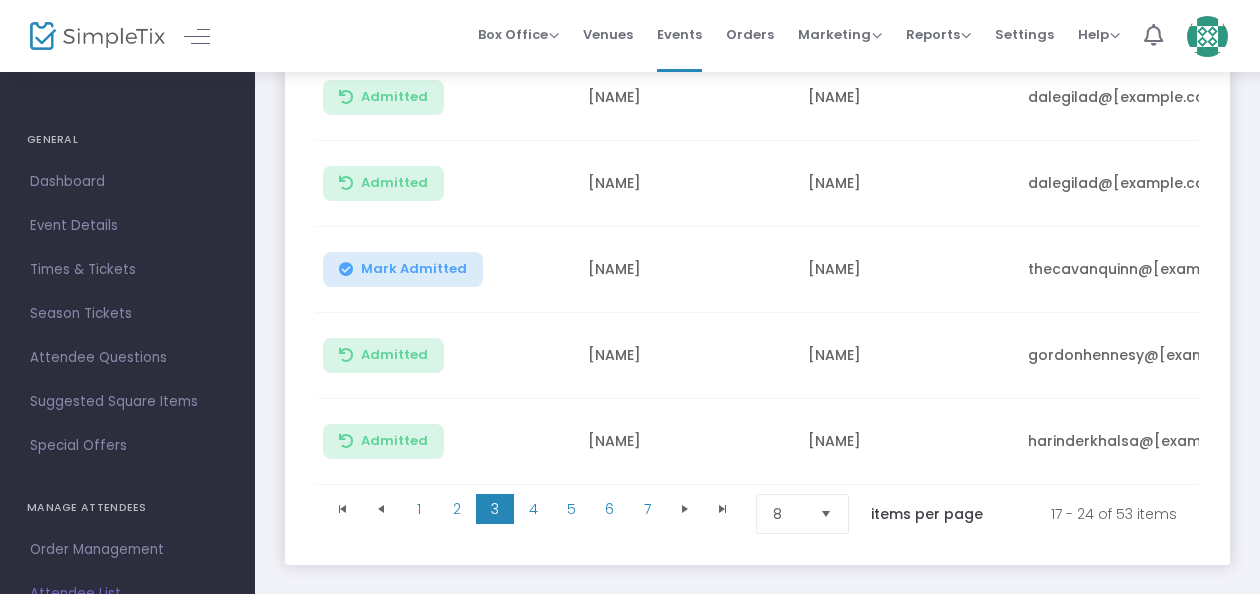 scroll, scrollTop: 635, scrollLeft: 0, axis: vertical 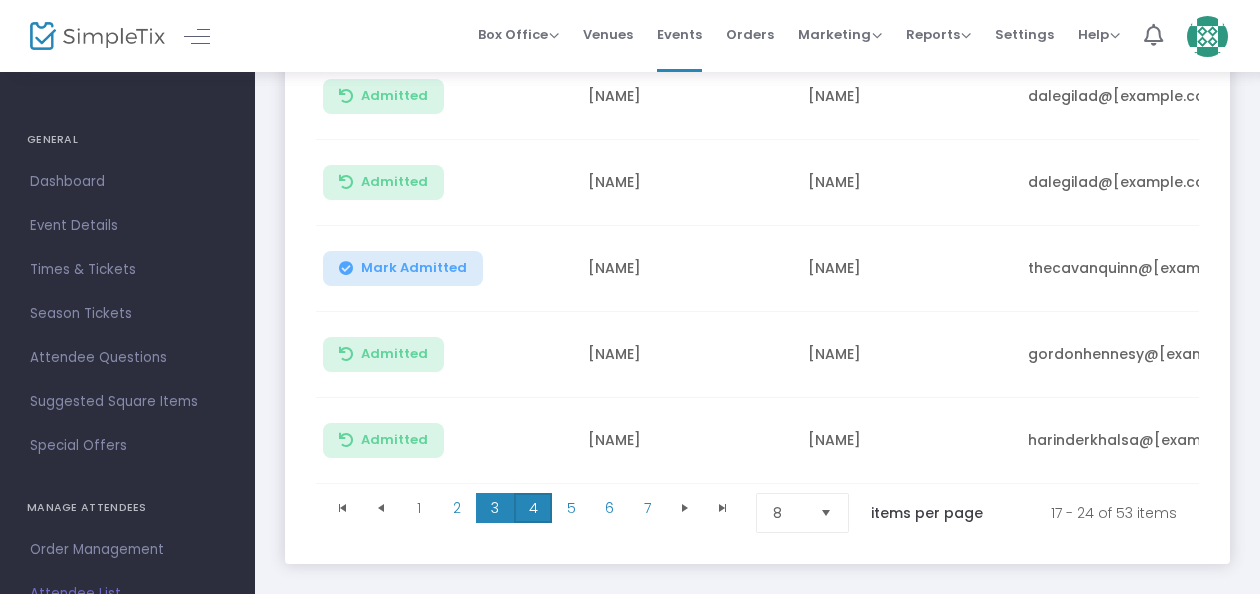 click on "4" 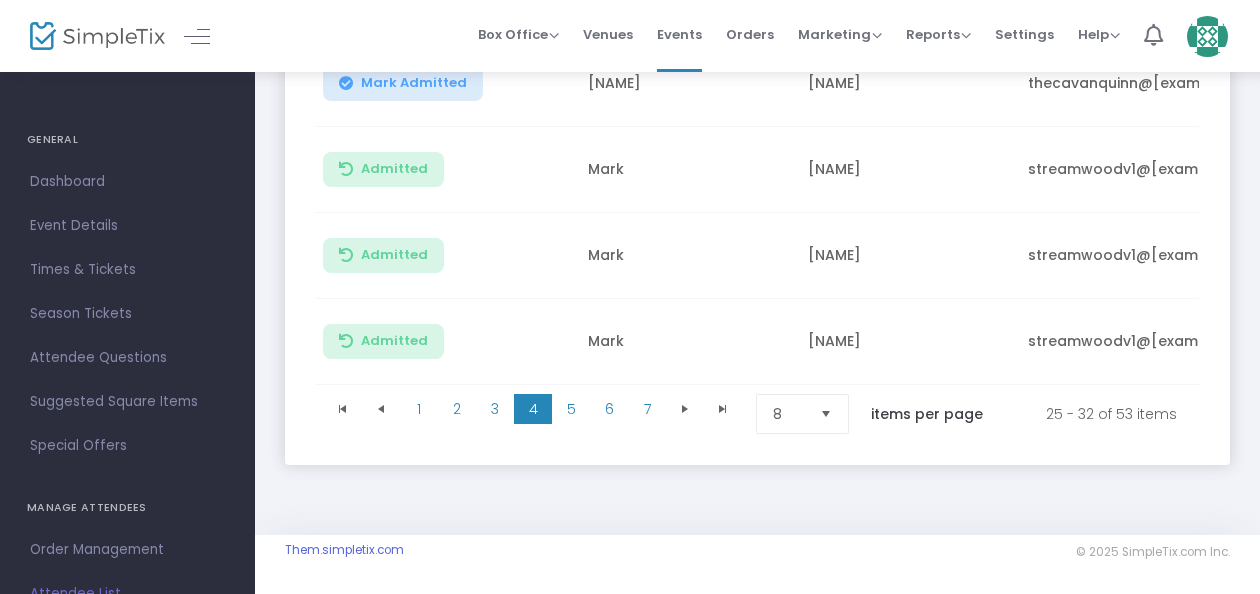 scroll, scrollTop: 735, scrollLeft: 0, axis: vertical 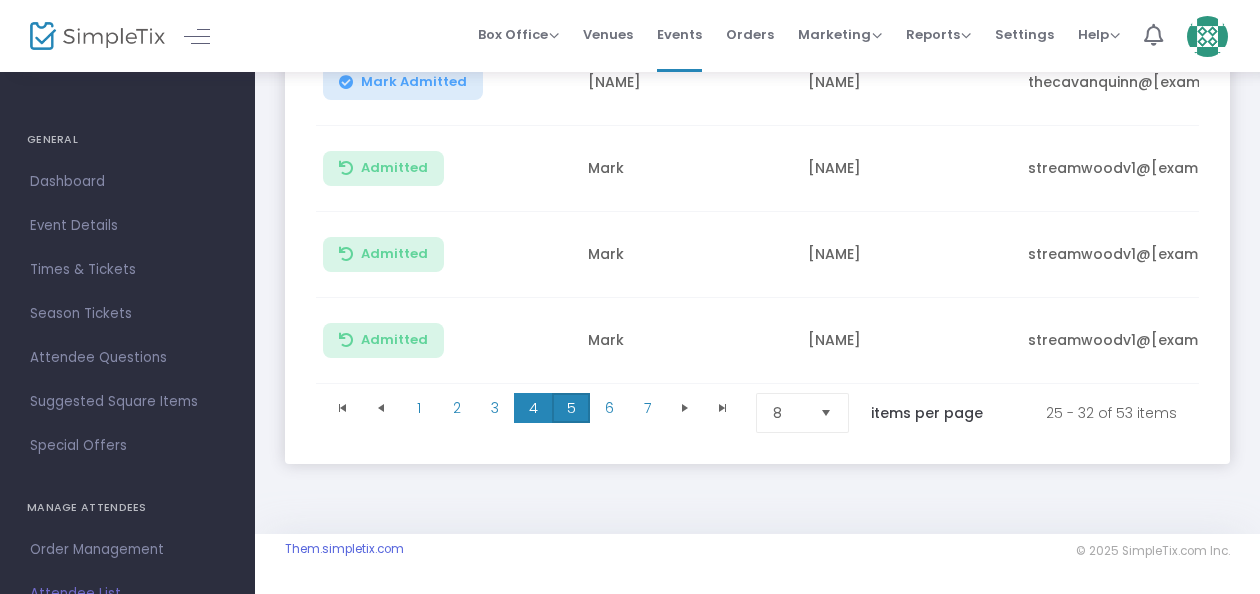 click on "5" 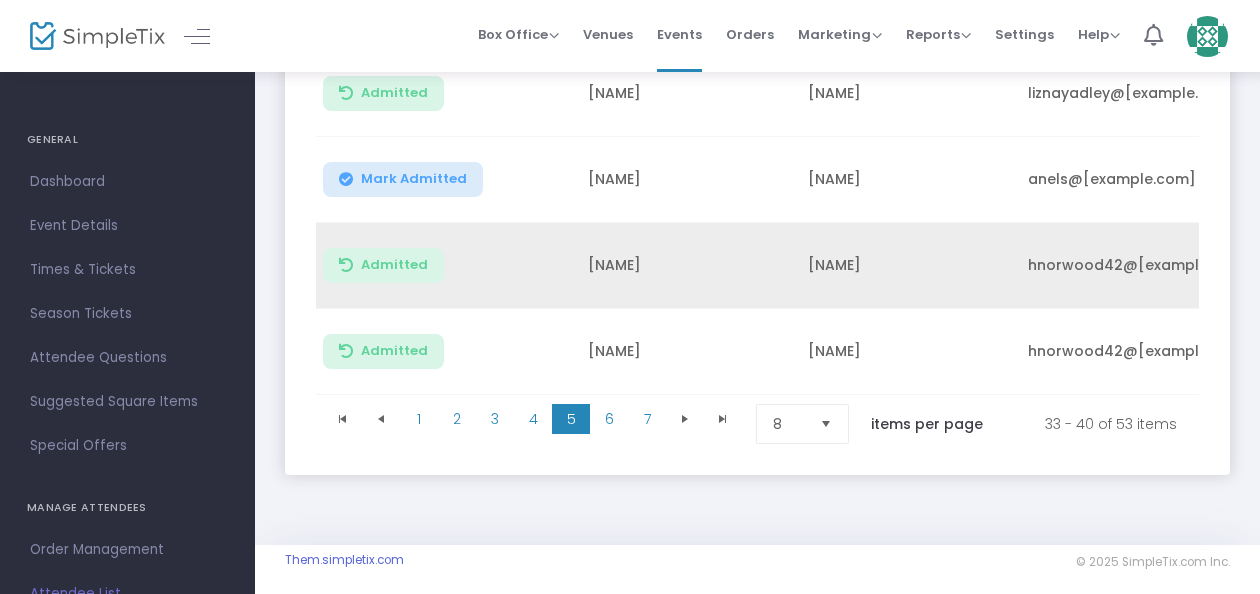 scroll, scrollTop: 744, scrollLeft: 0, axis: vertical 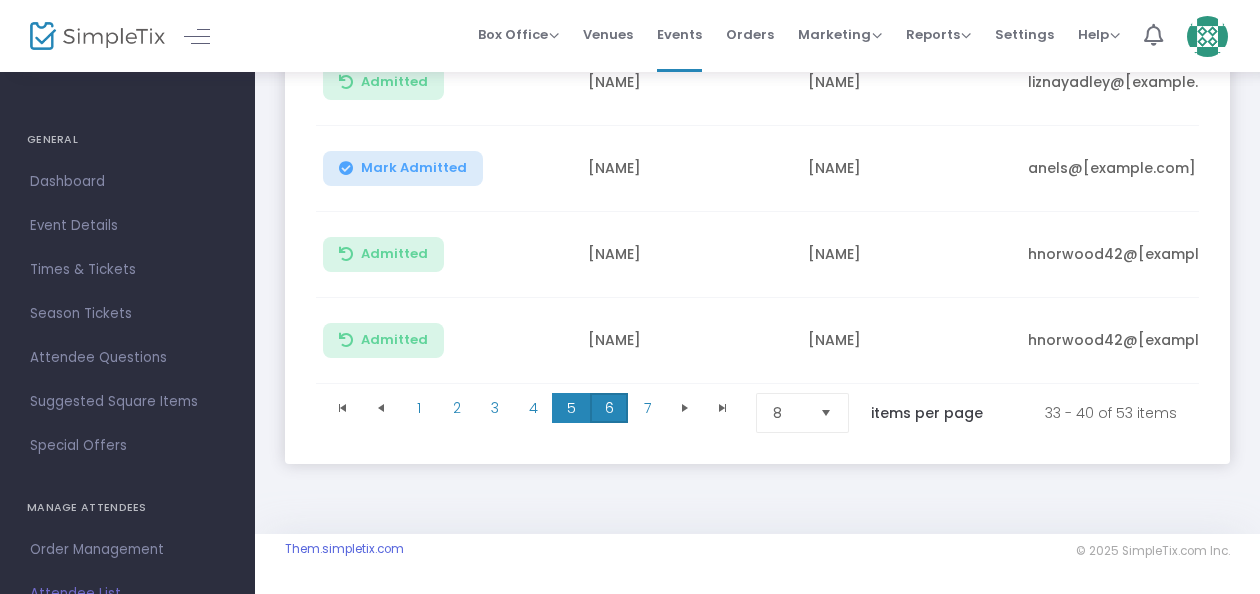 click on "6" 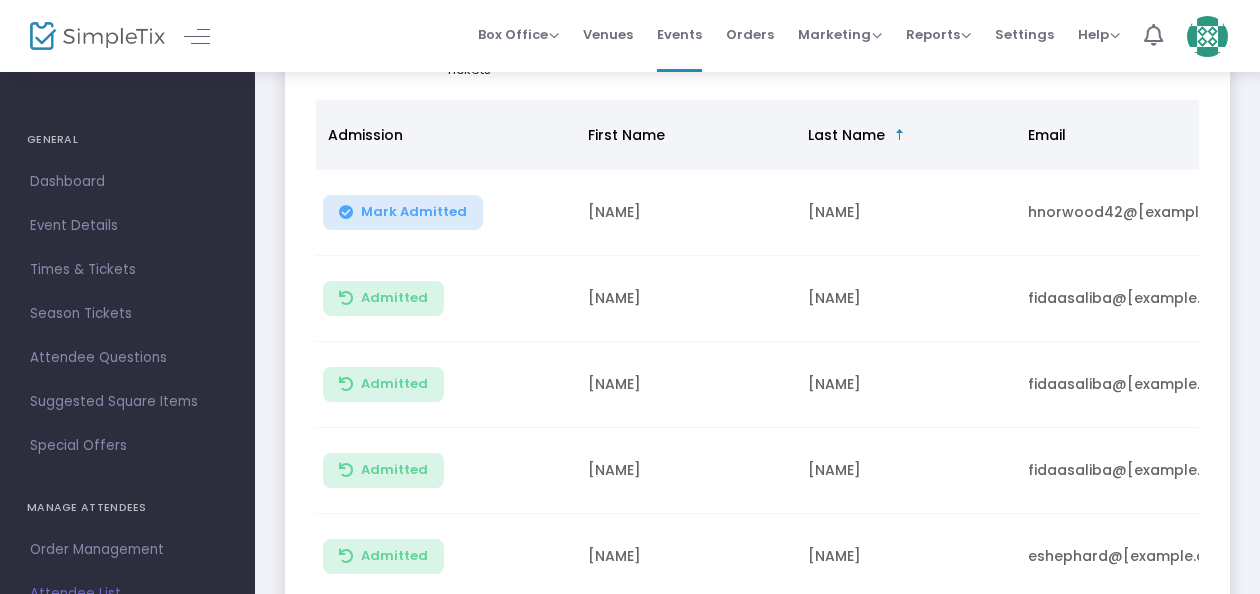 scroll, scrollTop: 259, scrollLeft: 0, axis: vertical 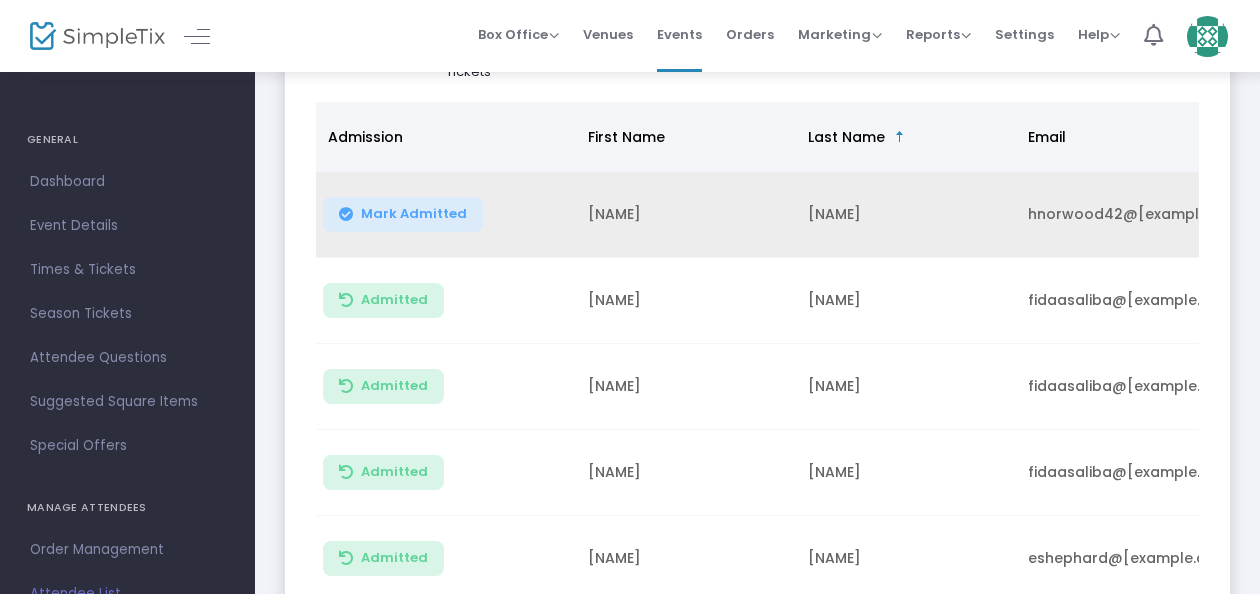 click on "Mark Admitted" 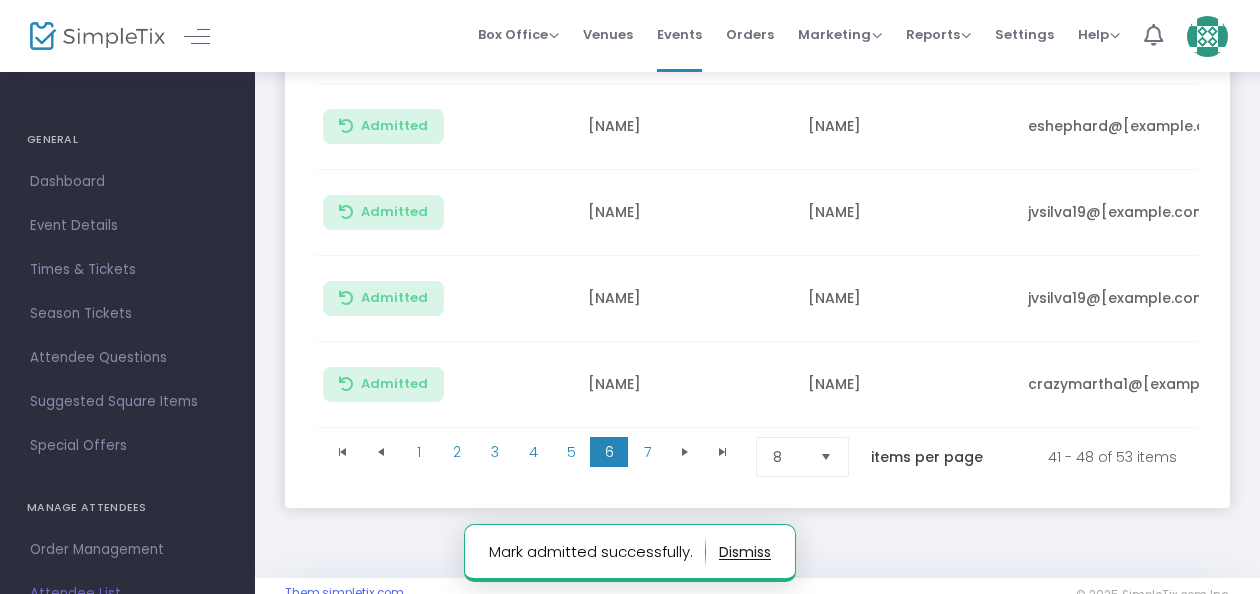 scroll, scrollTop: 705, scrollLeft: 0, axis: vertical 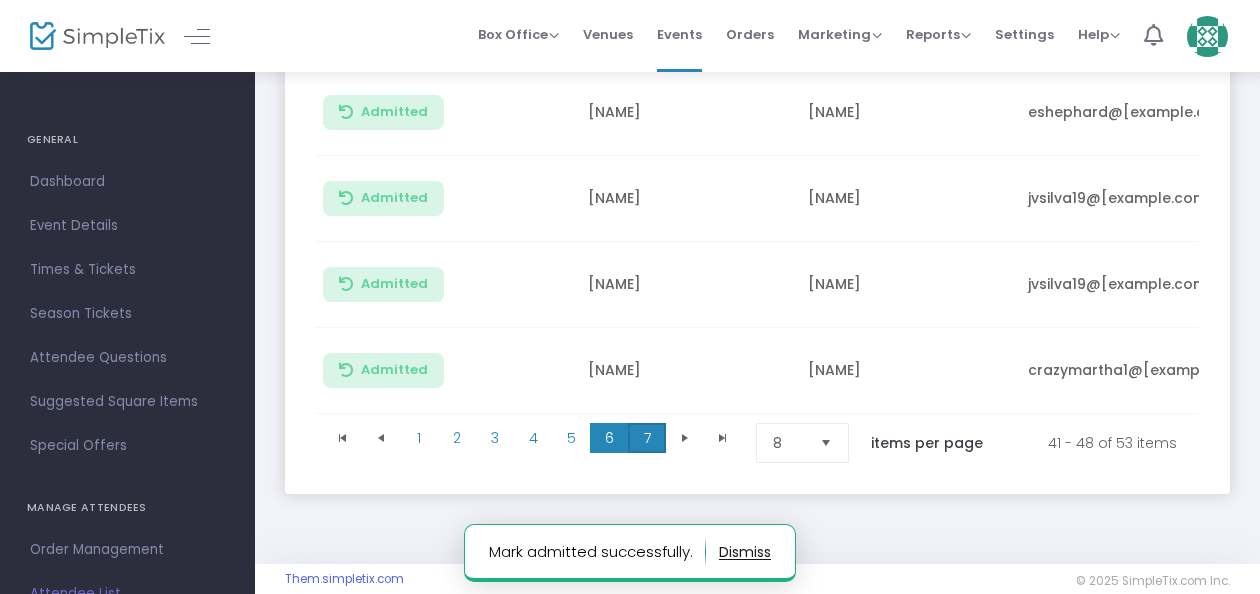 drag, startPoint x: 742, startPoint y: 352, endPoint x: 644, endPoint y: 446, distance: 135.79396 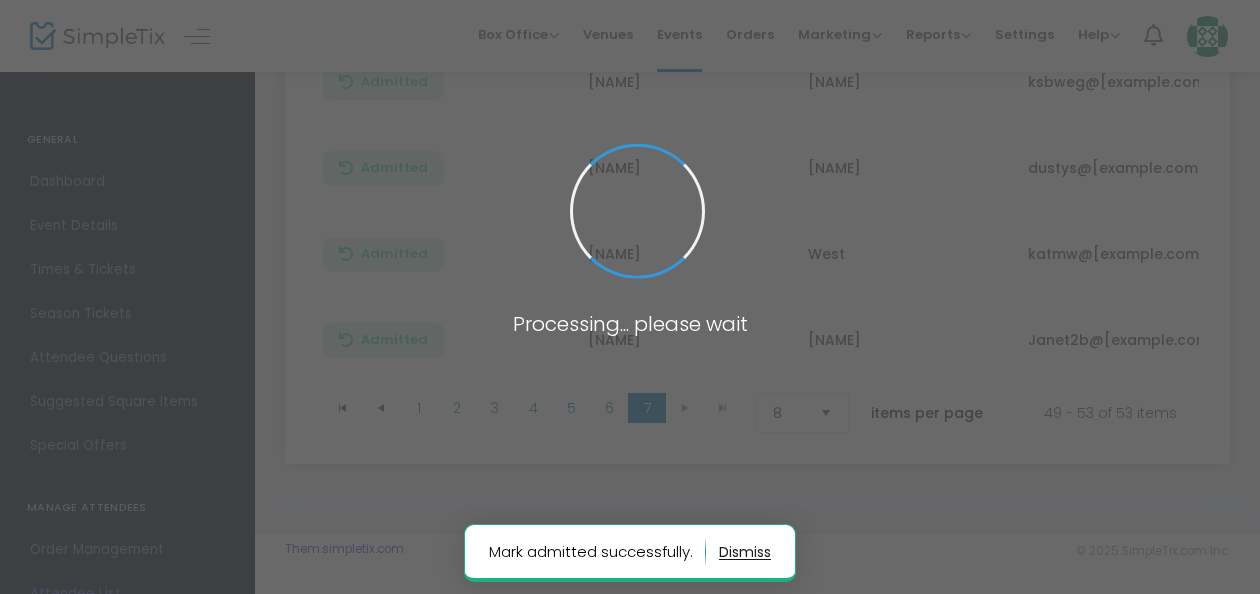 scroll, scrollTop: 486, scrollLeft: 0, axis: vertical 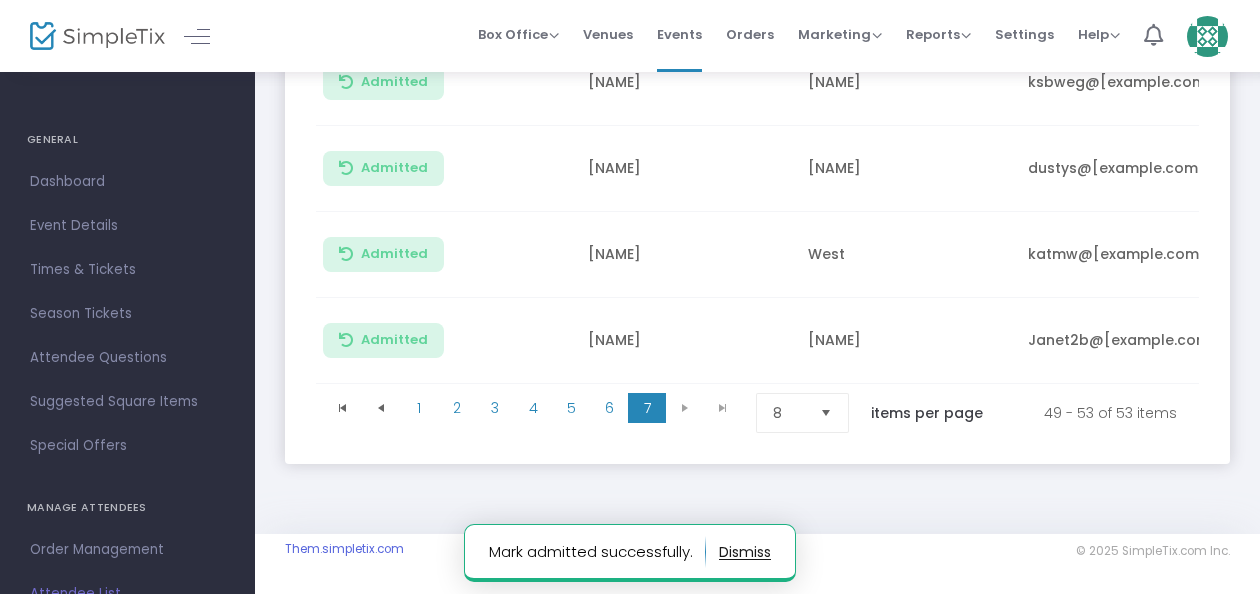 click on "[NAME]" 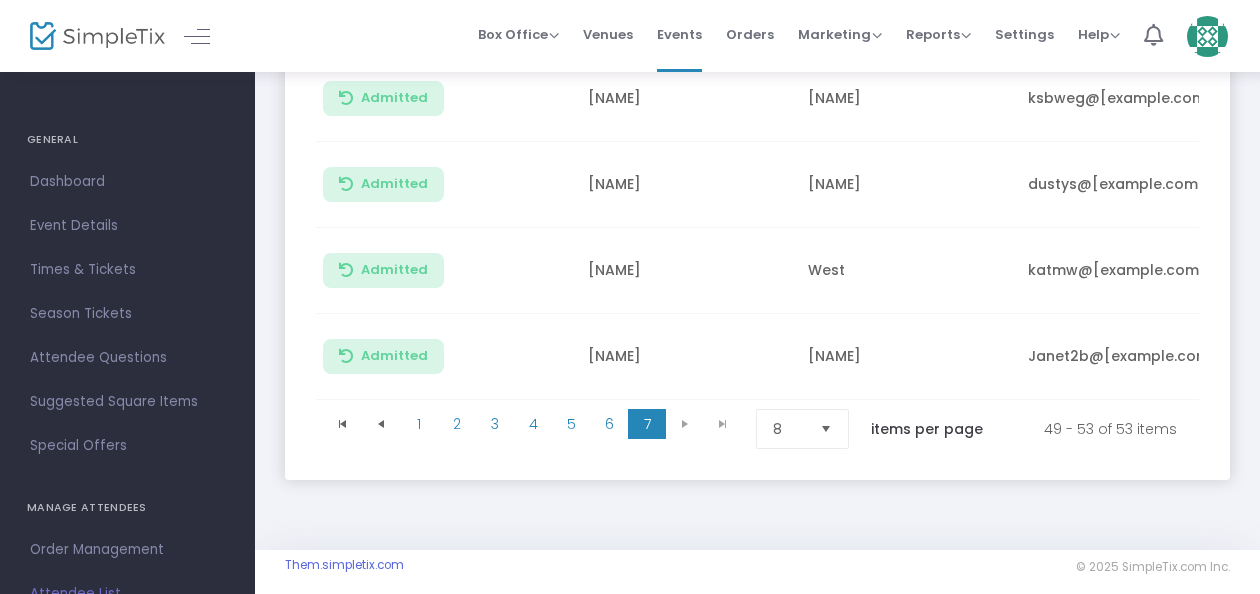 scroll, scrollTop: 486, scrollLeft: 0, axis: vertical 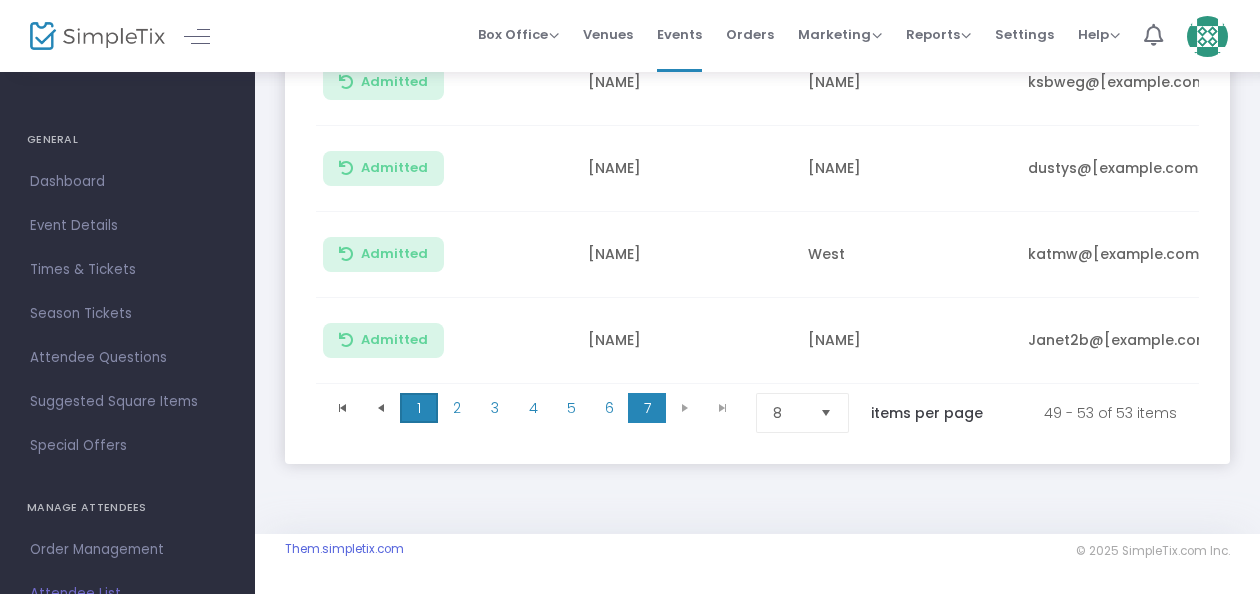 click on "1" 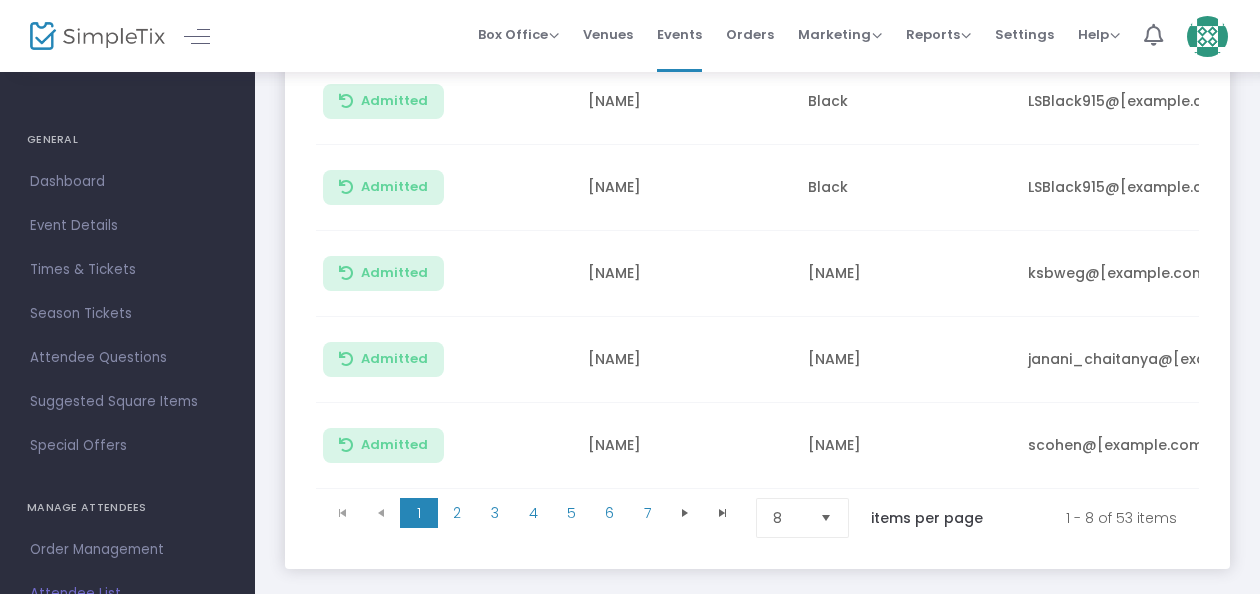 scroll, scrollTop: 634, scrollLeft: 0, axis: vertical 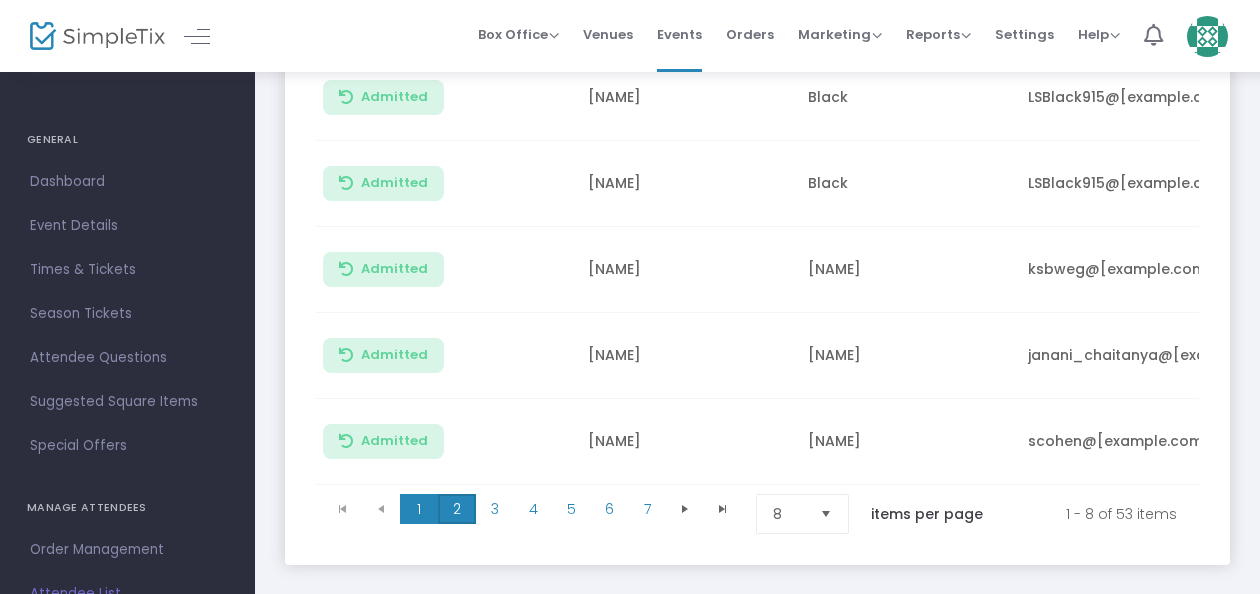 click on "2" 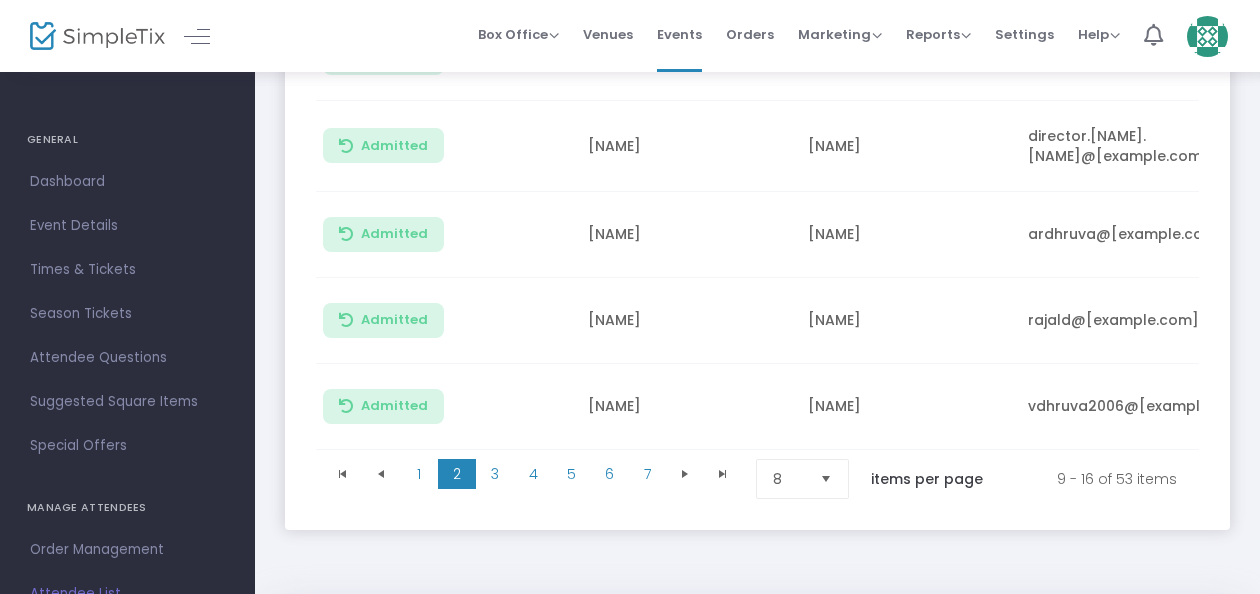 scroll, scrollTop: 690, scrollLeft: 0, axis: vertical 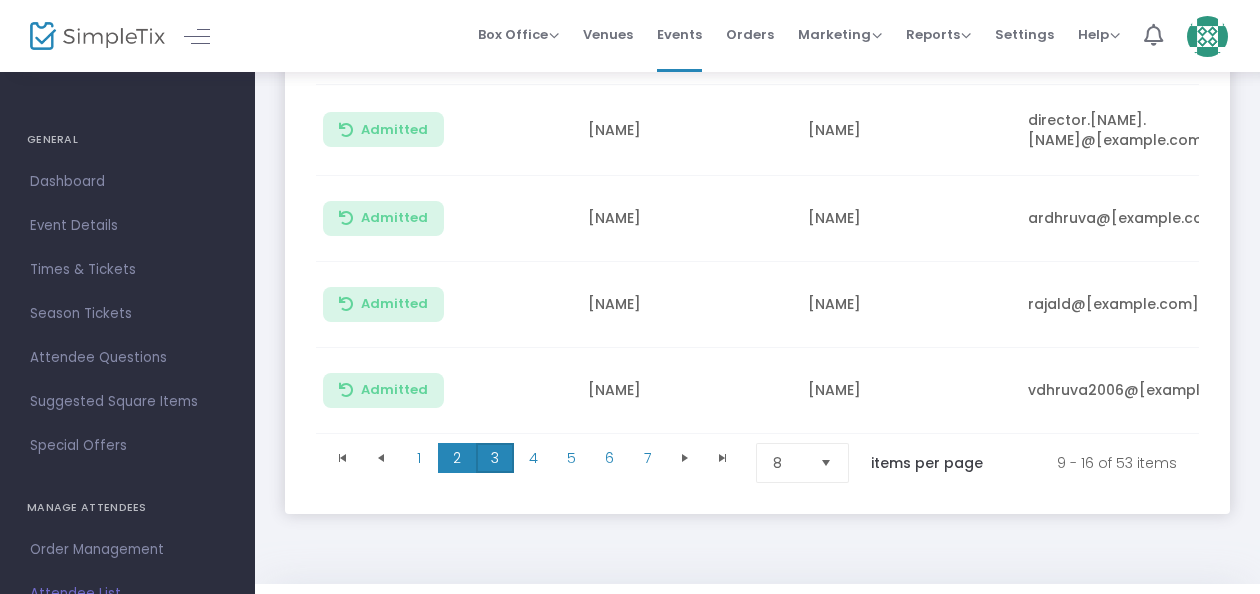 click on "3" 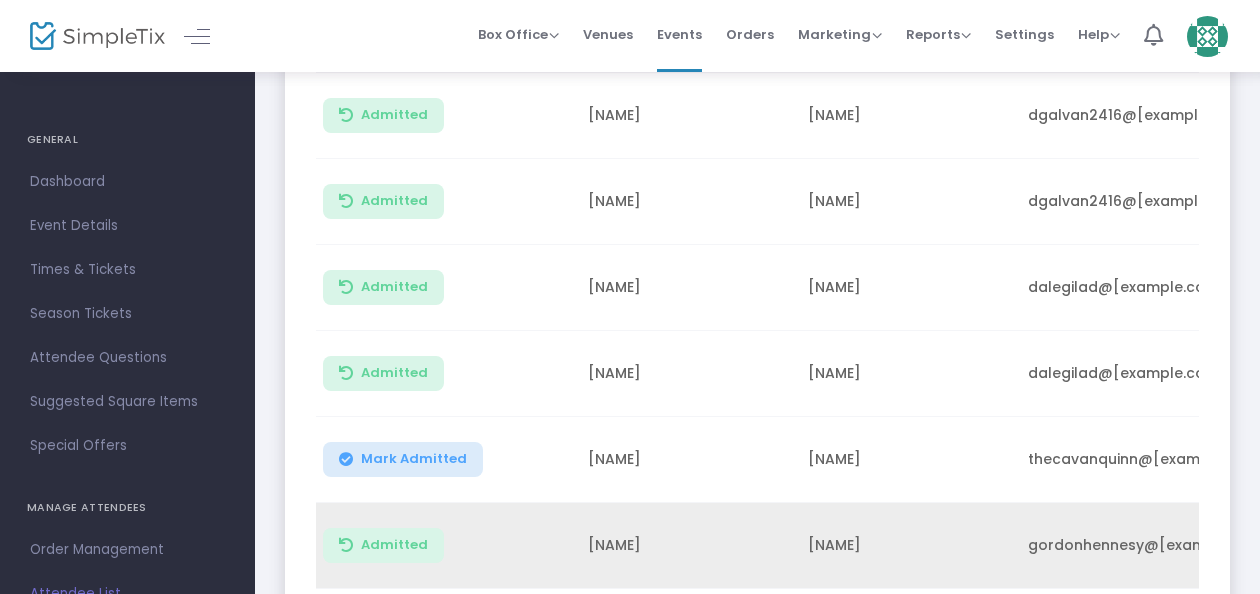 scroll, scrollTop: 744, scrollLeft: 0, axis: vertical 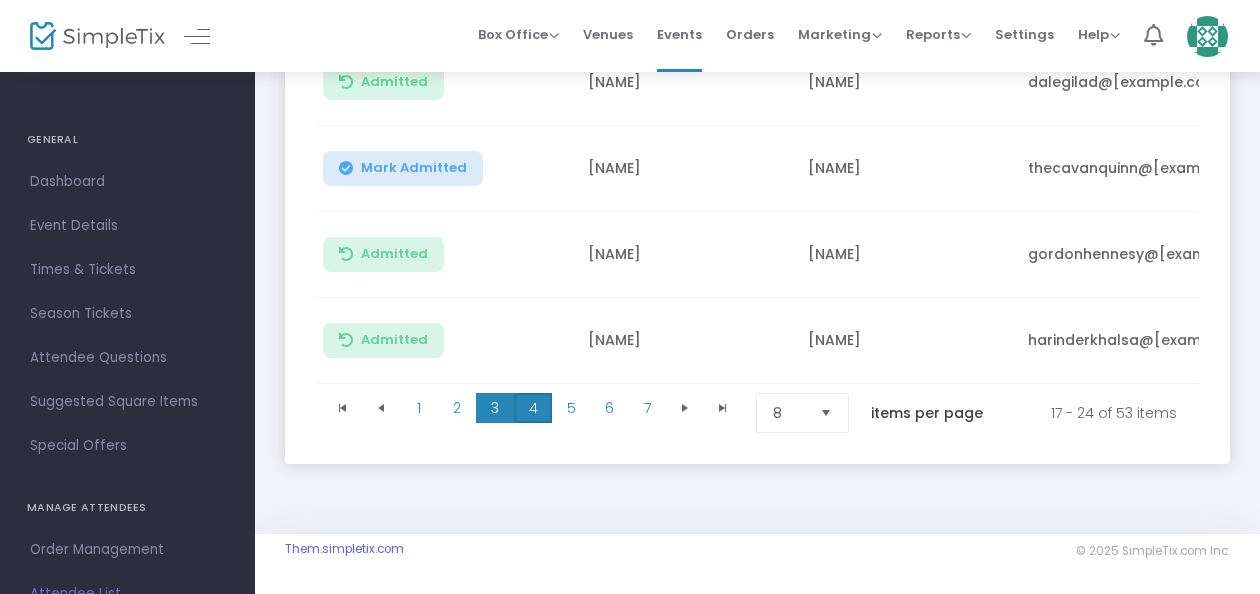 click on "4" 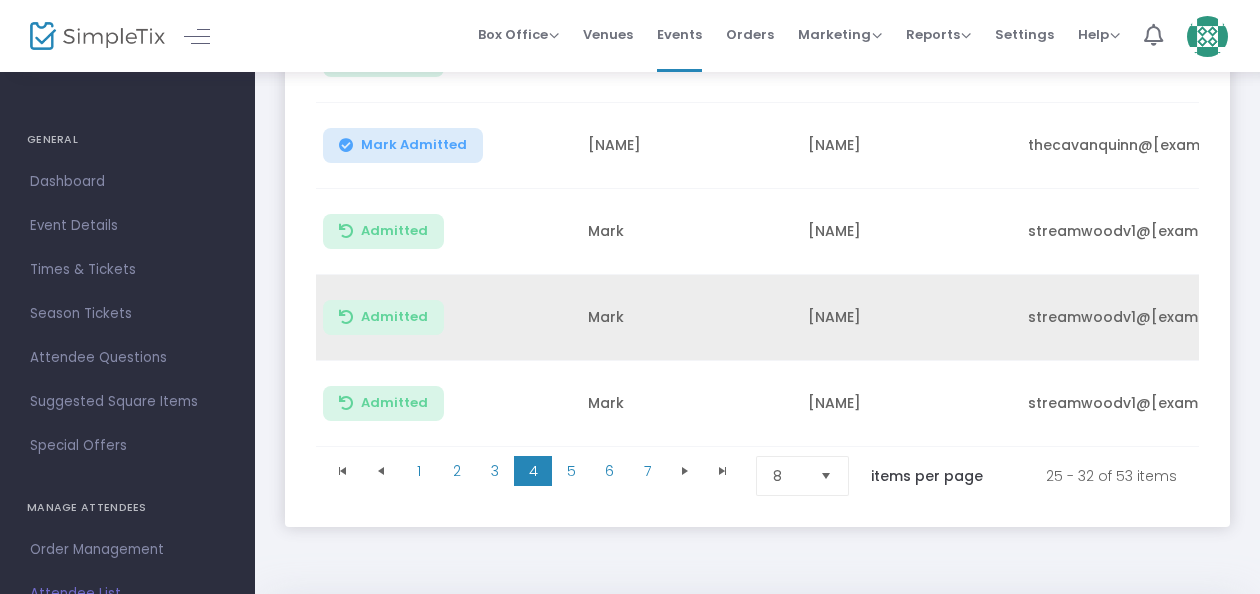 scroll, scrollTop: 674, scrollLeft: 0, axis: vertical 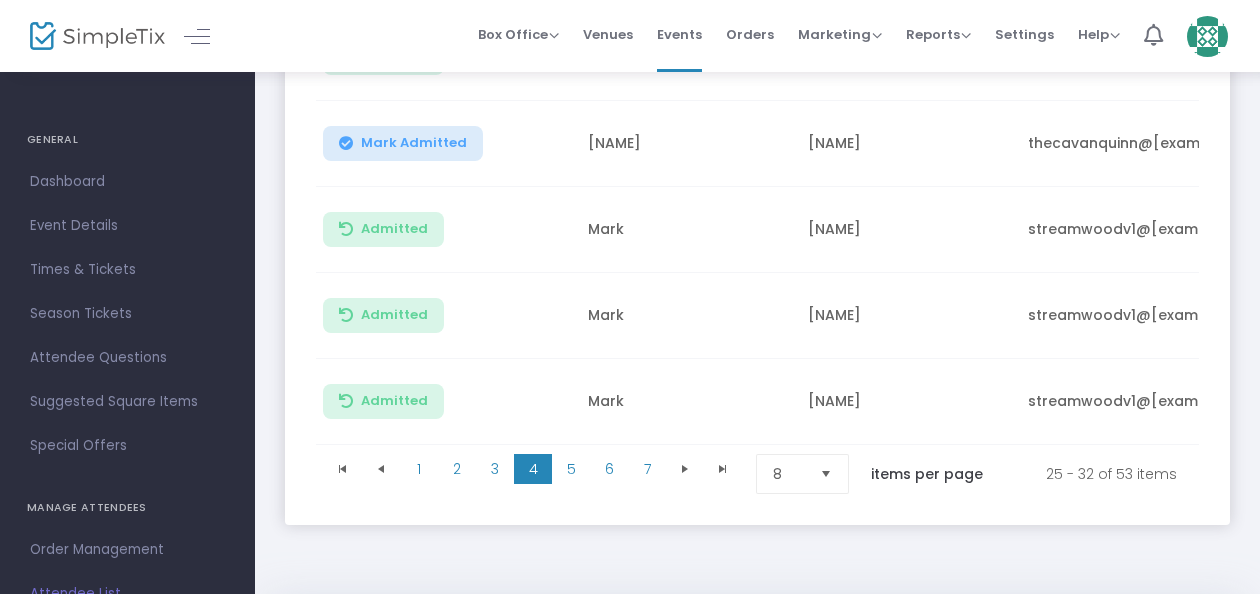 click on "4" 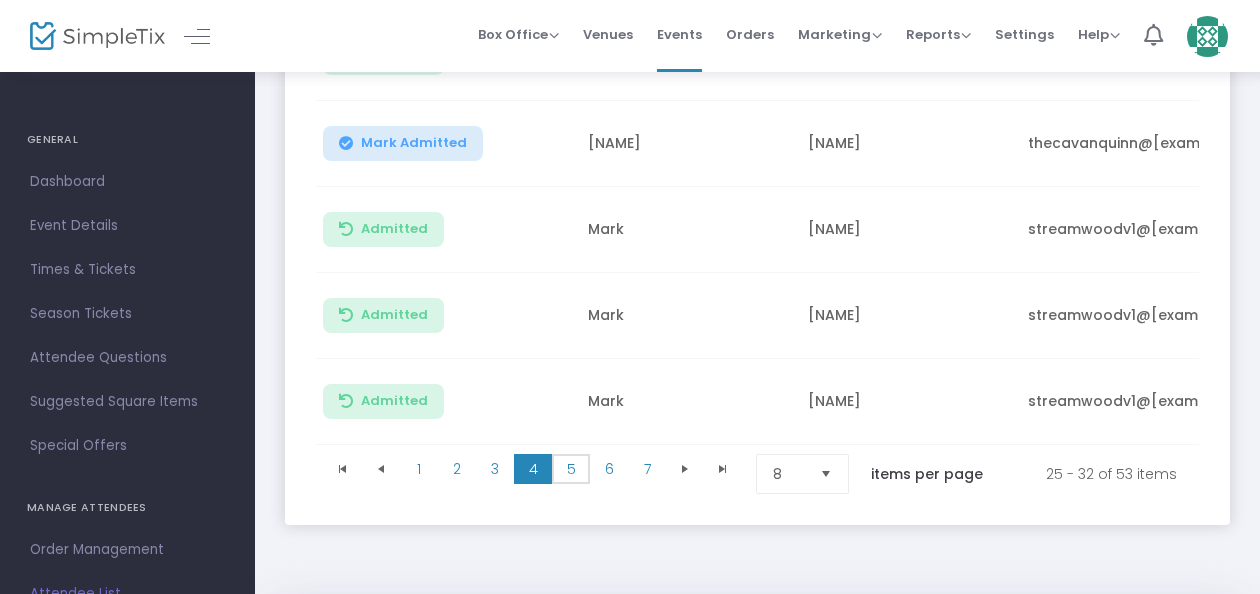 click on "5" 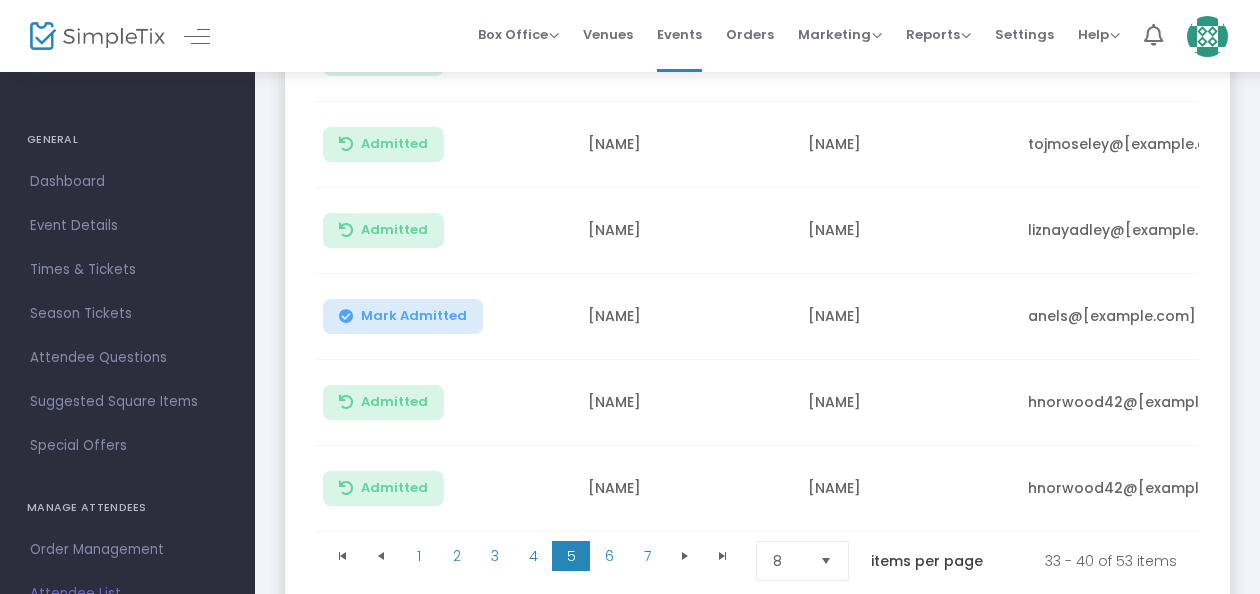 scroll, scrollTop: 590, scrollLeft: 0, axis: vertical 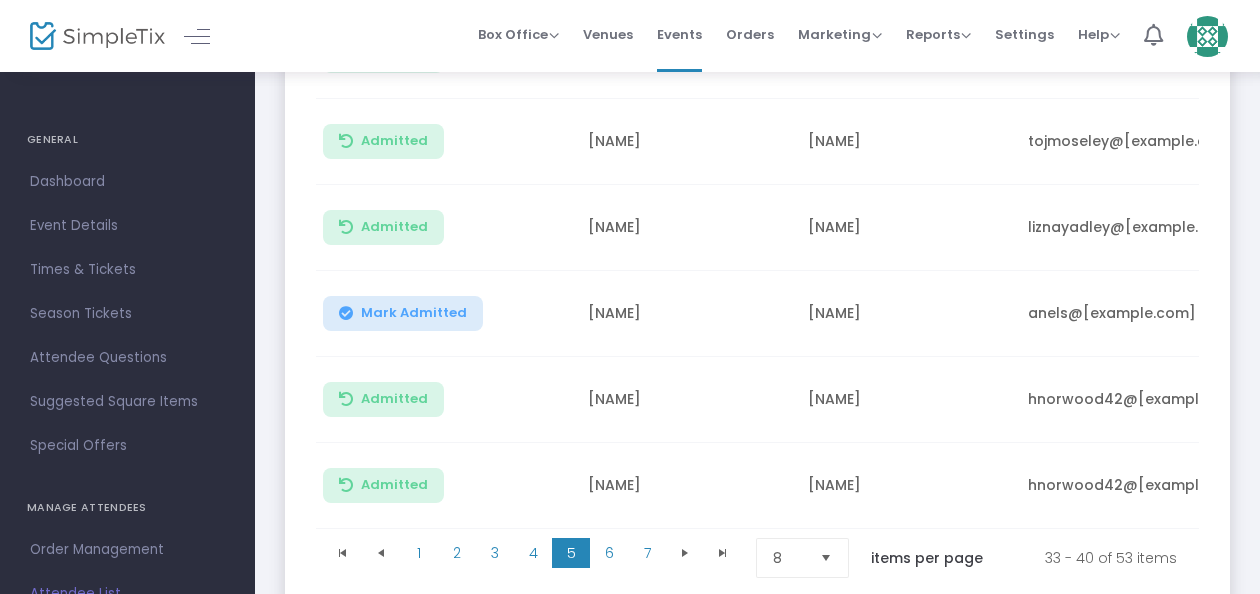 click on "Mark Admitted" 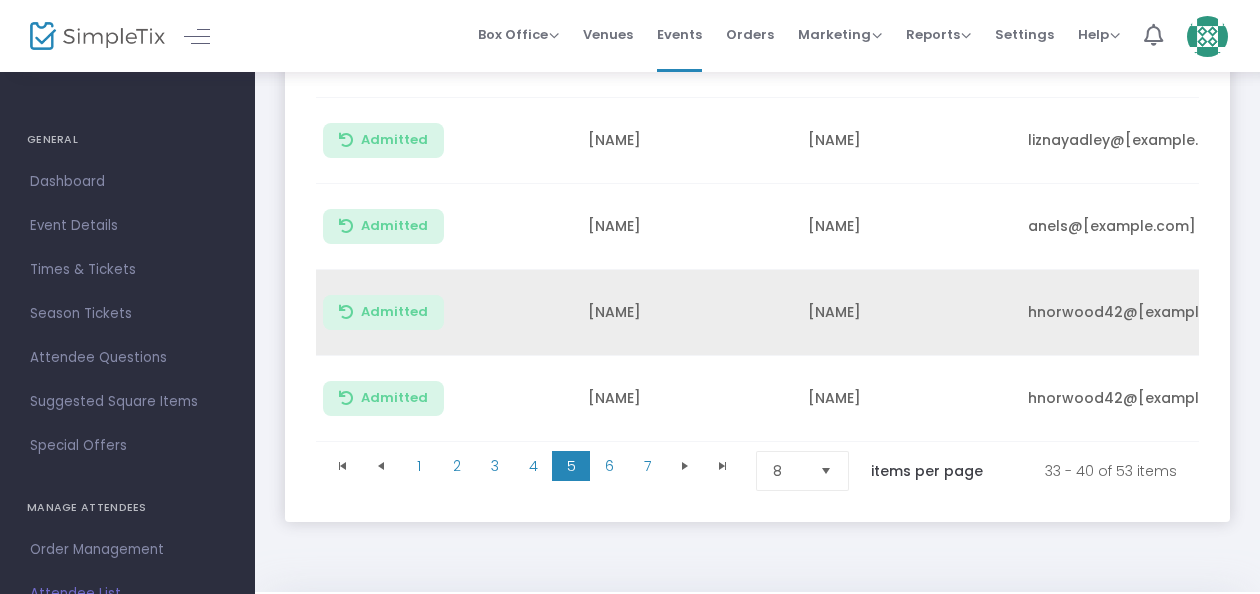 scroll, scrollTop: 684, scrollLeft: 0, axis: vertical 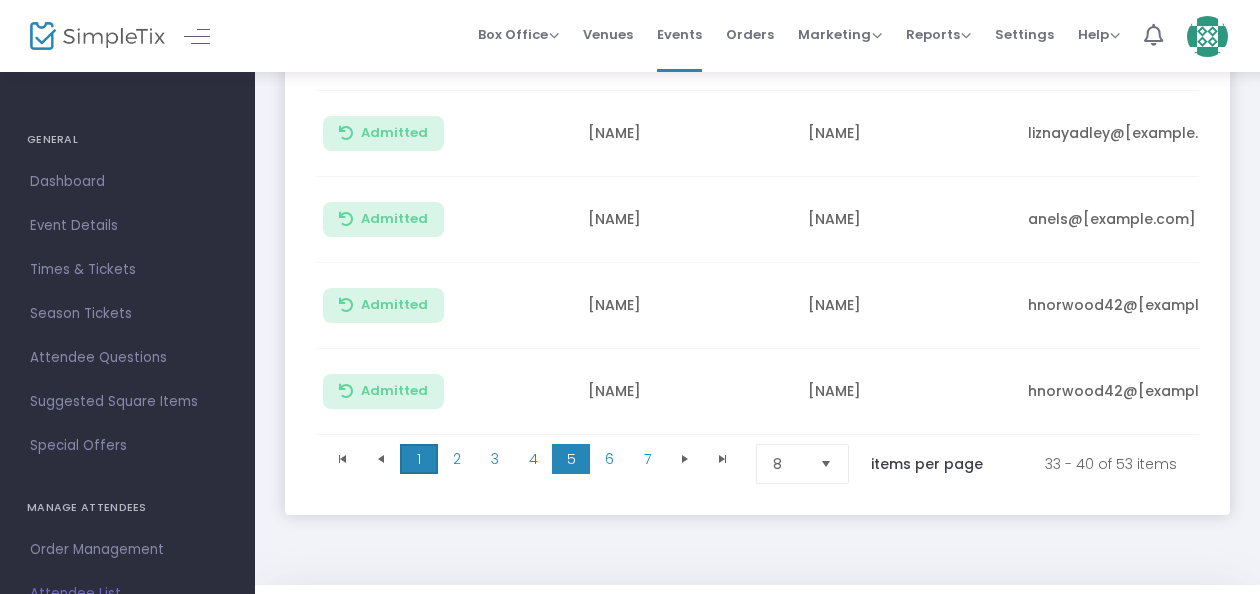 click on "1" 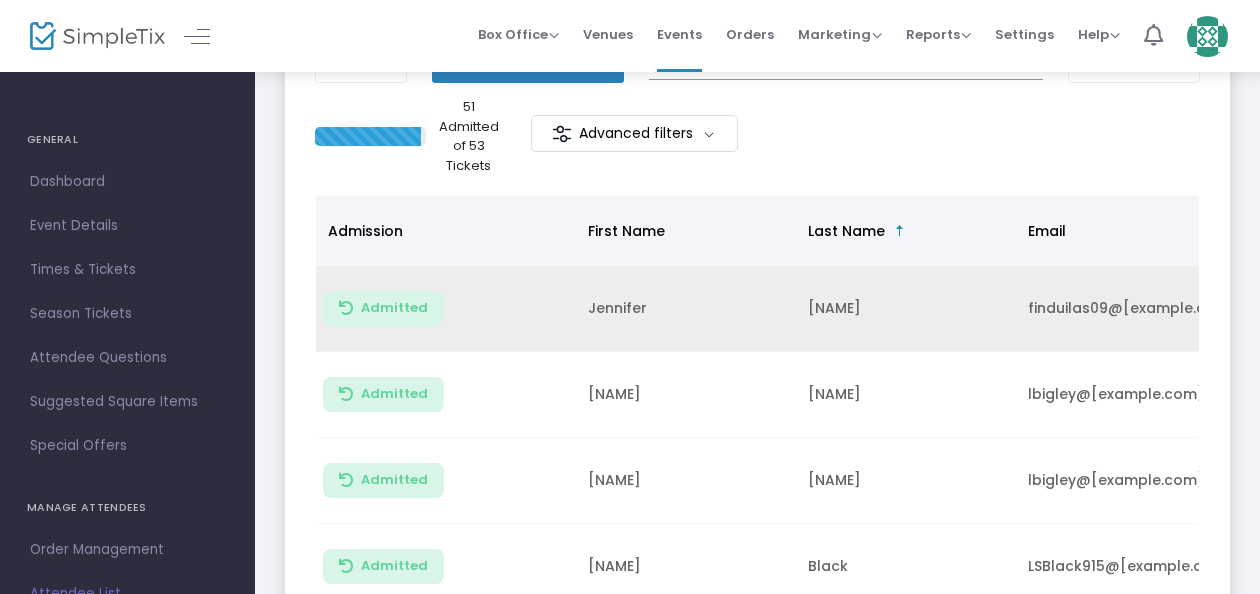 scroll, scrollTop: 20, scrollLeft: 0, axis: vertical 